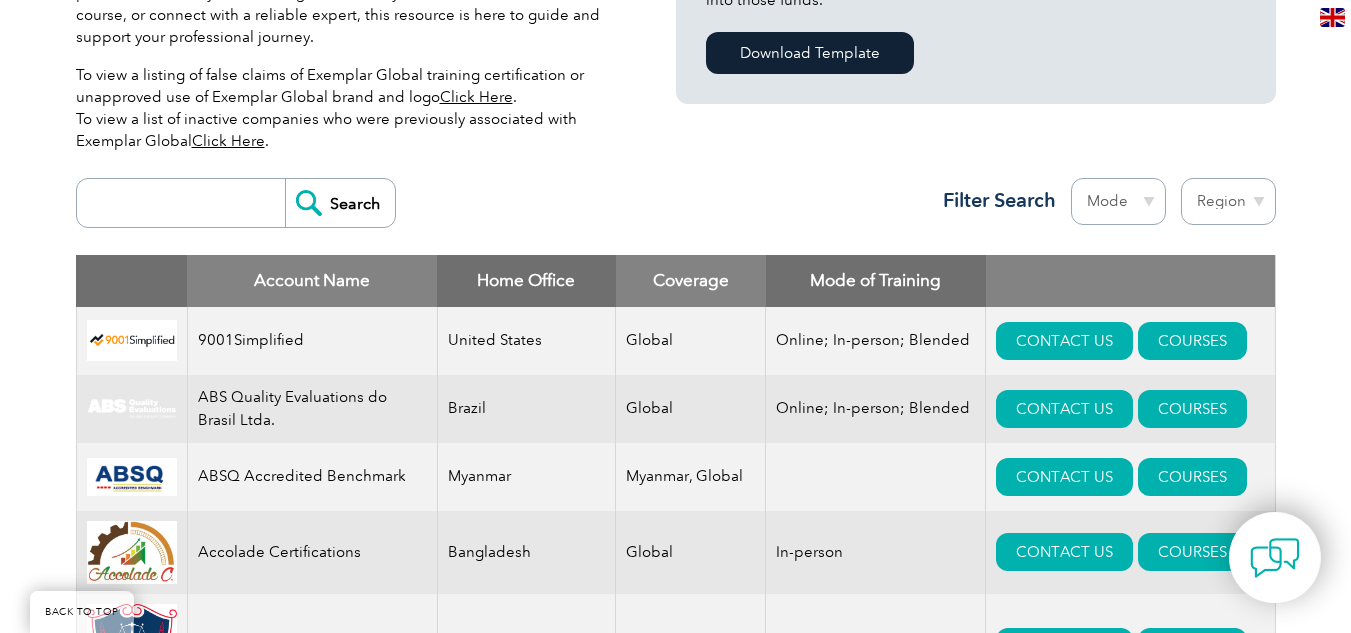 scroll, scrollTop: 623, scrollLeft: 0, axis: vertical 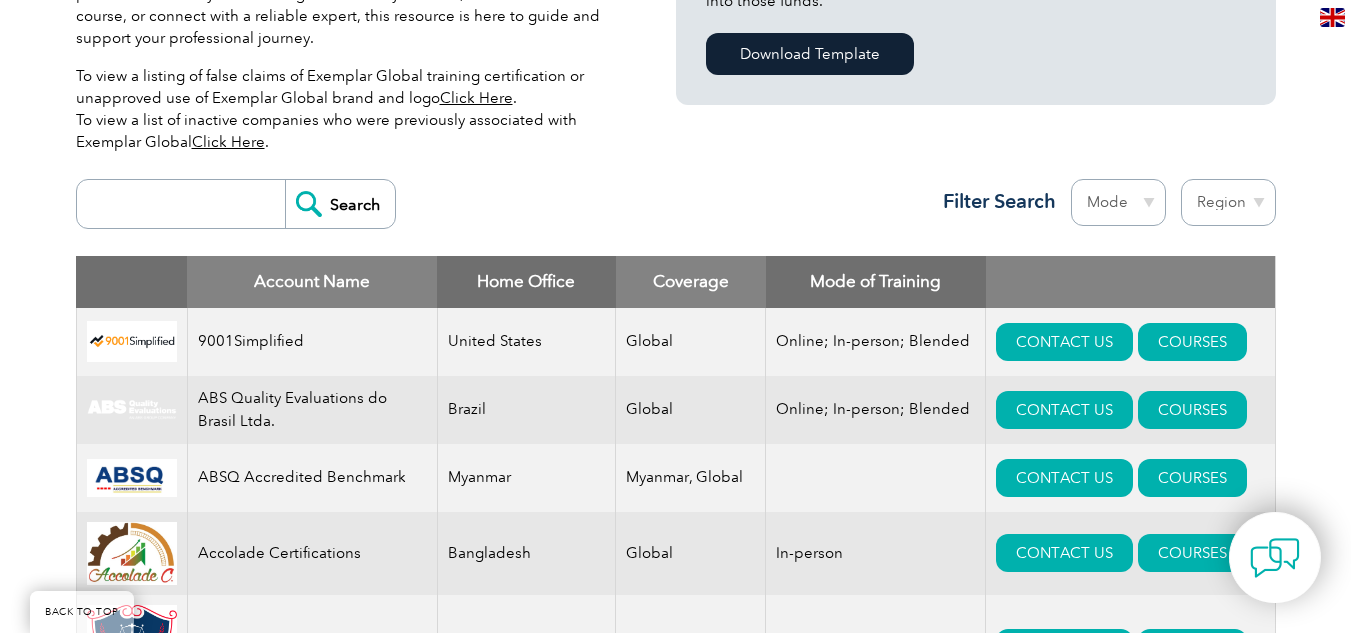 click on "Mode
Online
In-person
Blended" at bounding box center [1118, 202] 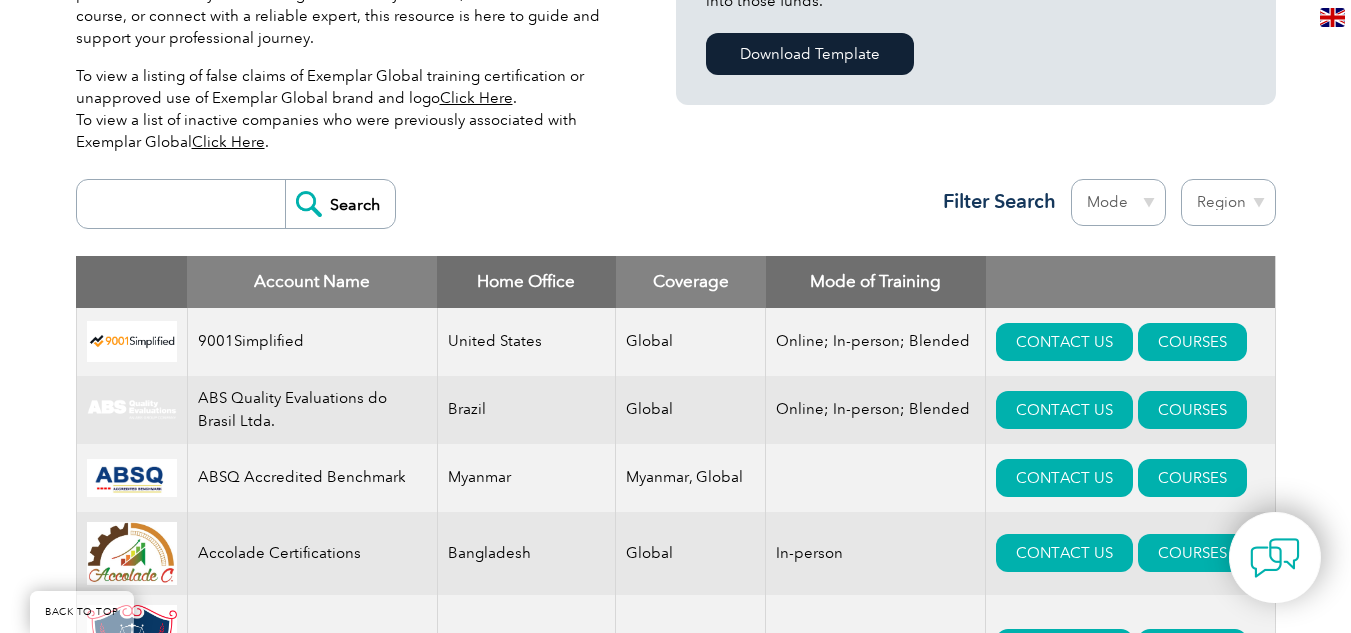 click on "Region
Australia
Bahrain
Bangladesh
Brazil
Canada
Colombia
Dominican Republic
Egypt
India
Indonesia
Iraq
Ireland
Jordan
Korea, Republic of
Malaysia
Malta
Mexico
Mongolia
Montenegro
Myanmar
Netherlands
New Zealand
Nigeria
Oman
Pakistan
Panama
Philippines
Portugal
Romania
Saudi Arabia
Serbia
Singapore
South Africa
Taiwan
Thailand
Trinidad and Tobago" at bounding box center (1228, 202) 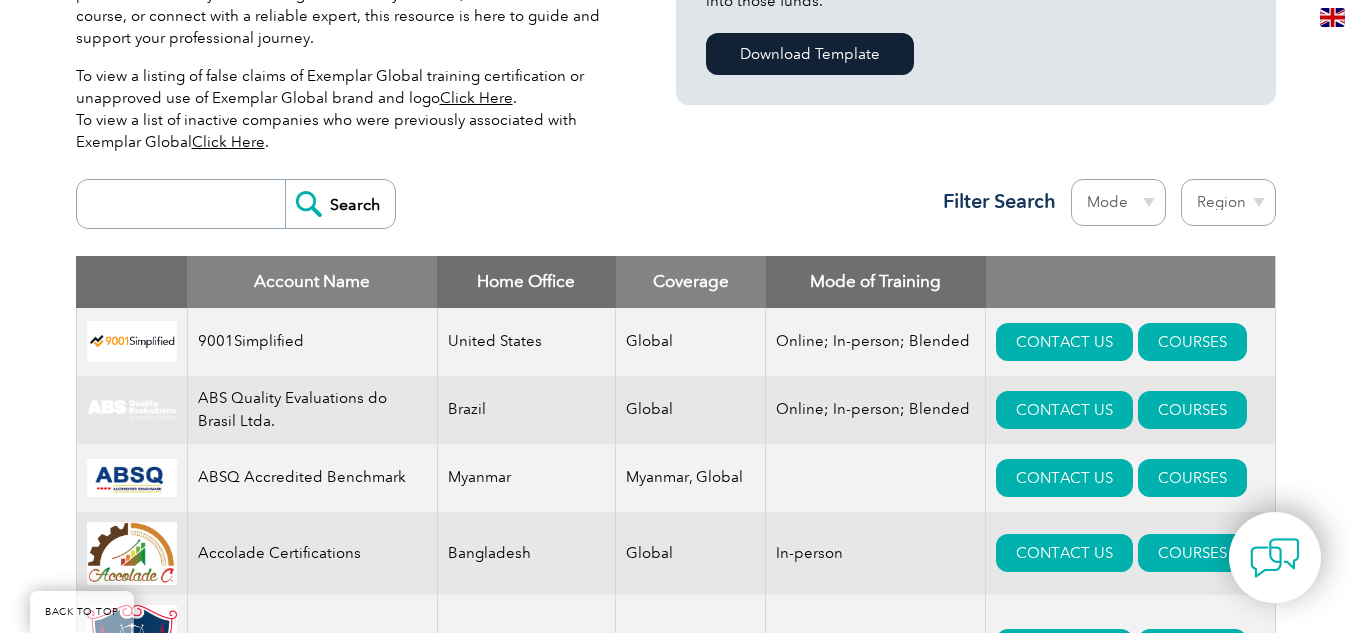 select on "India" 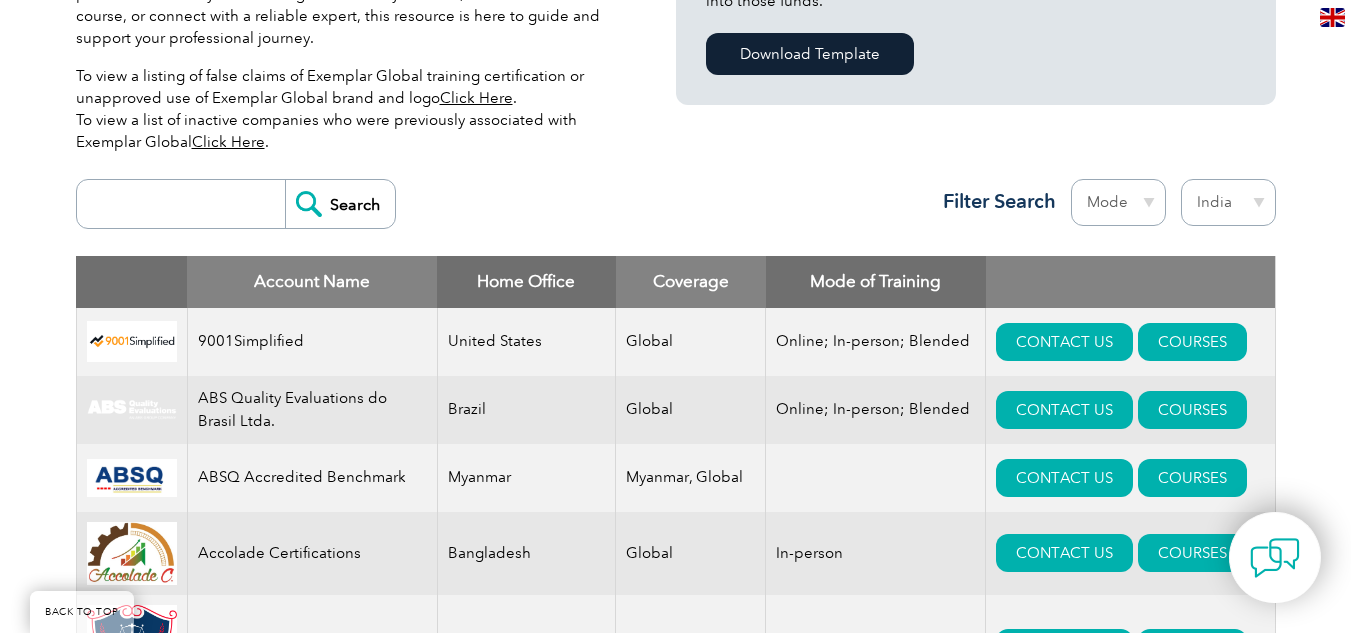 click on "Region
Australia
Bahrain
Bangladesh
Brazil
Canada
Colombia
Dominican Republic
Egypt
India
Indonesia
Iraq
Ireland
Jordan
Korea, Republic of
Malaysia
Malta
Mexico
Mongolia
Montenegro
Myanmar
Netherlands
New Zealand
Nigeria
Oman
Pakistan
Panama
Philippines
Portugal
Romania
Saudi Arabia
Serbia
Singapore
South Africa
Taiwan
Thailand
Trinidad and Tobago" at bounding box center (1228, 202) 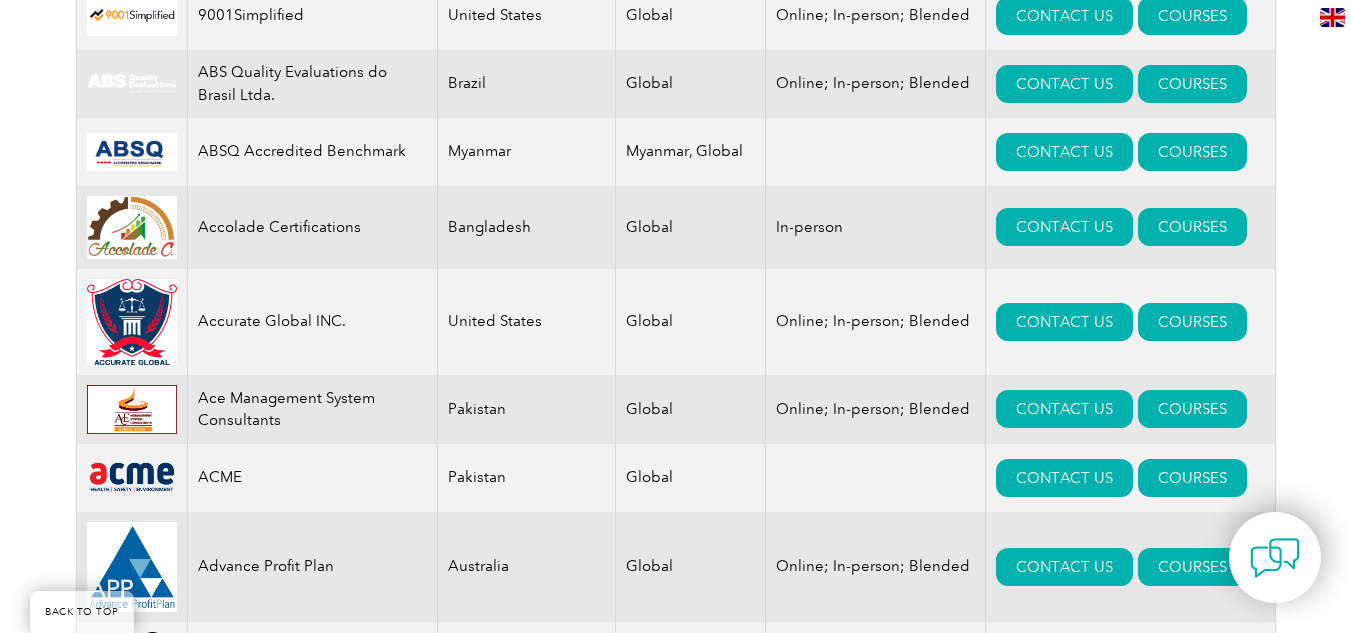 scroll, scrollTop: 1421, scrollLeft: 0, axis: vertical 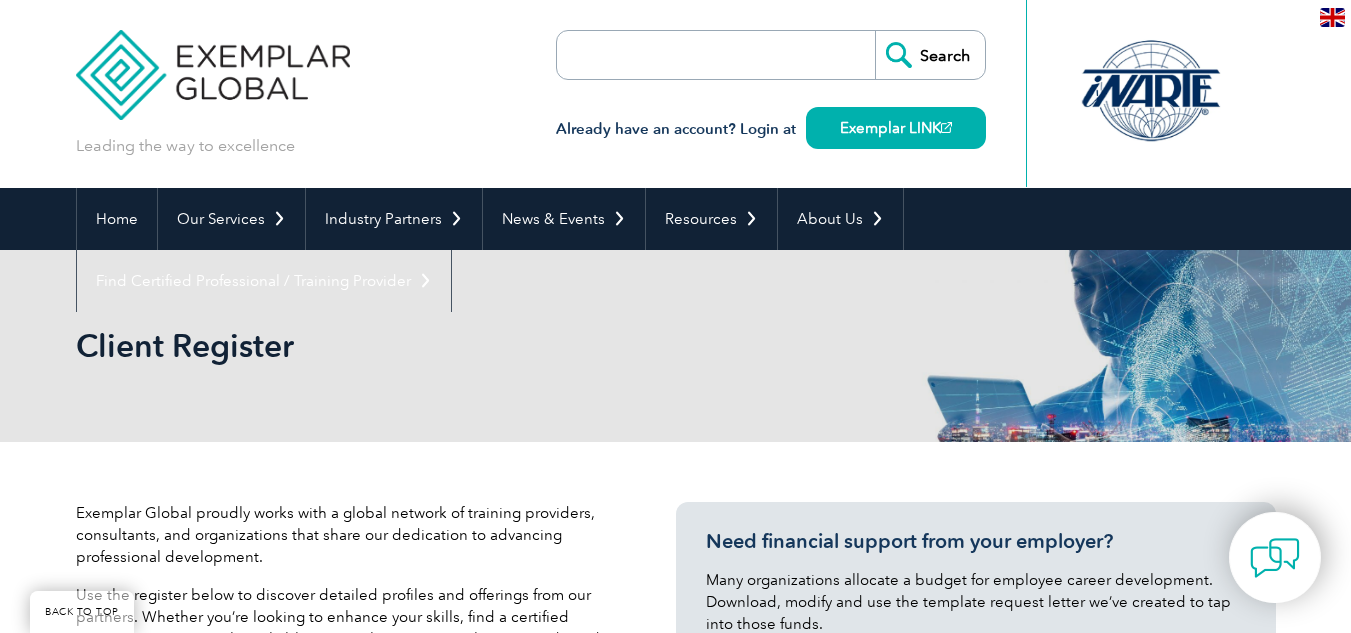 select on "India" 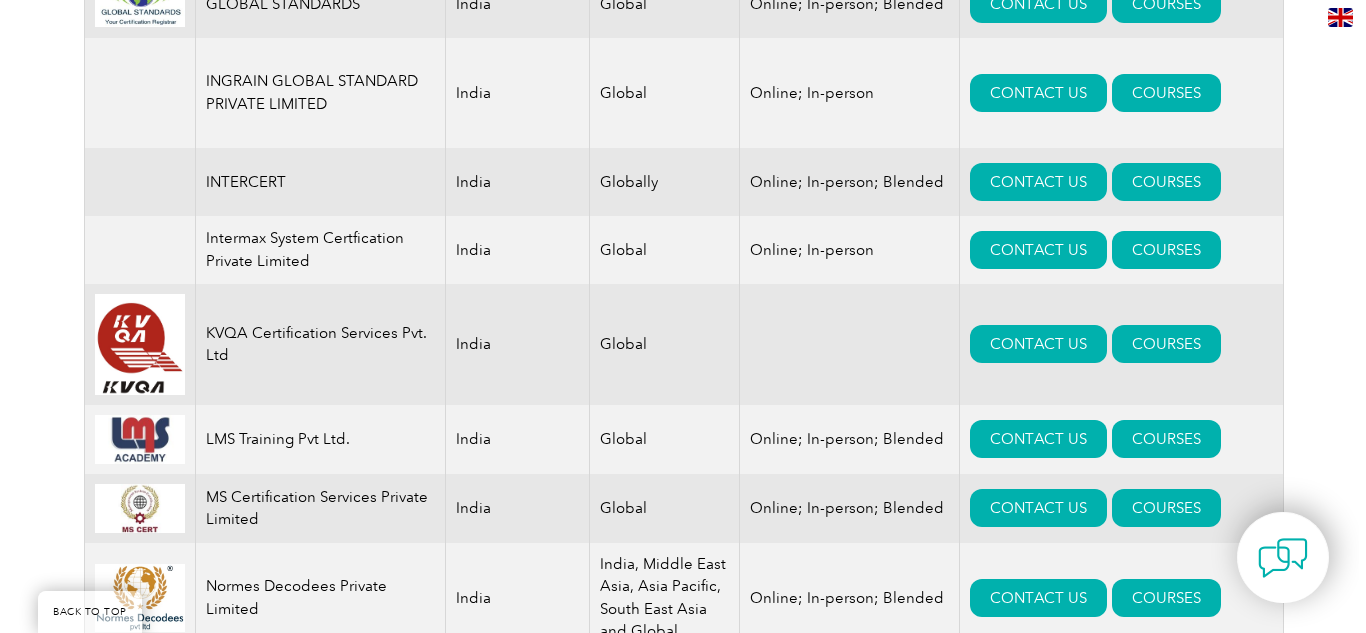 scroll, scrollTop: 1898, scrollLeft: 0, axis: vertical 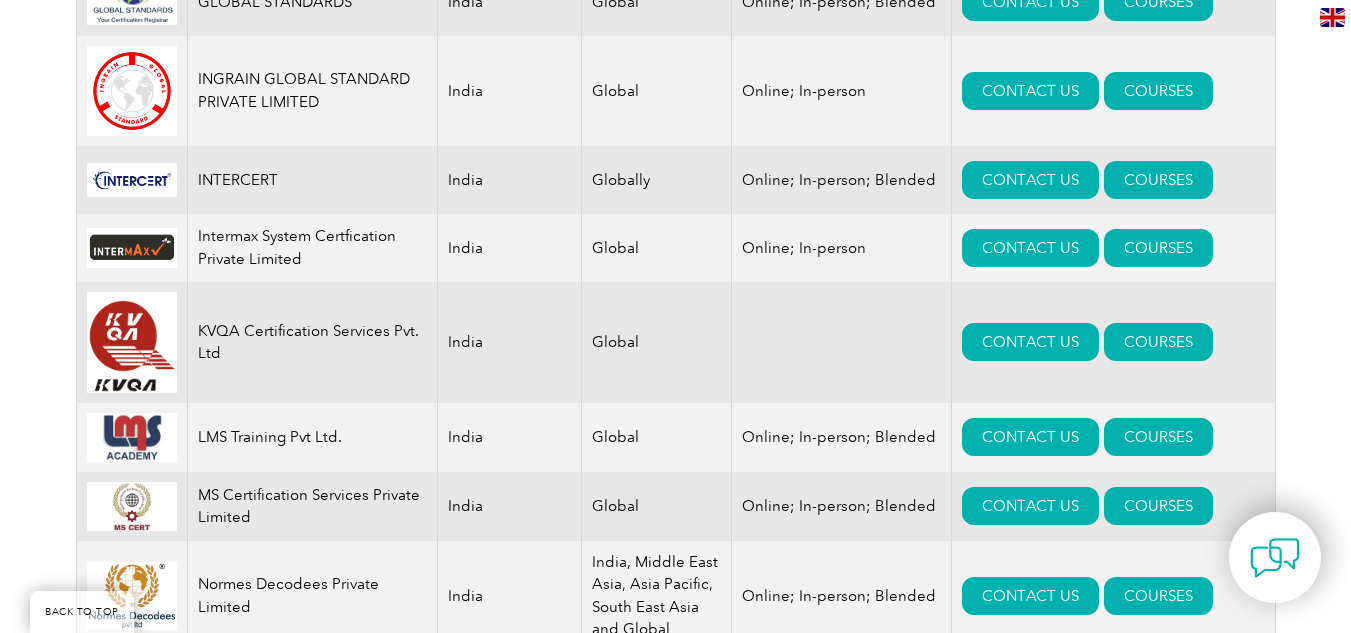 click on "INTERCERT" at bounding box center [312, 180] 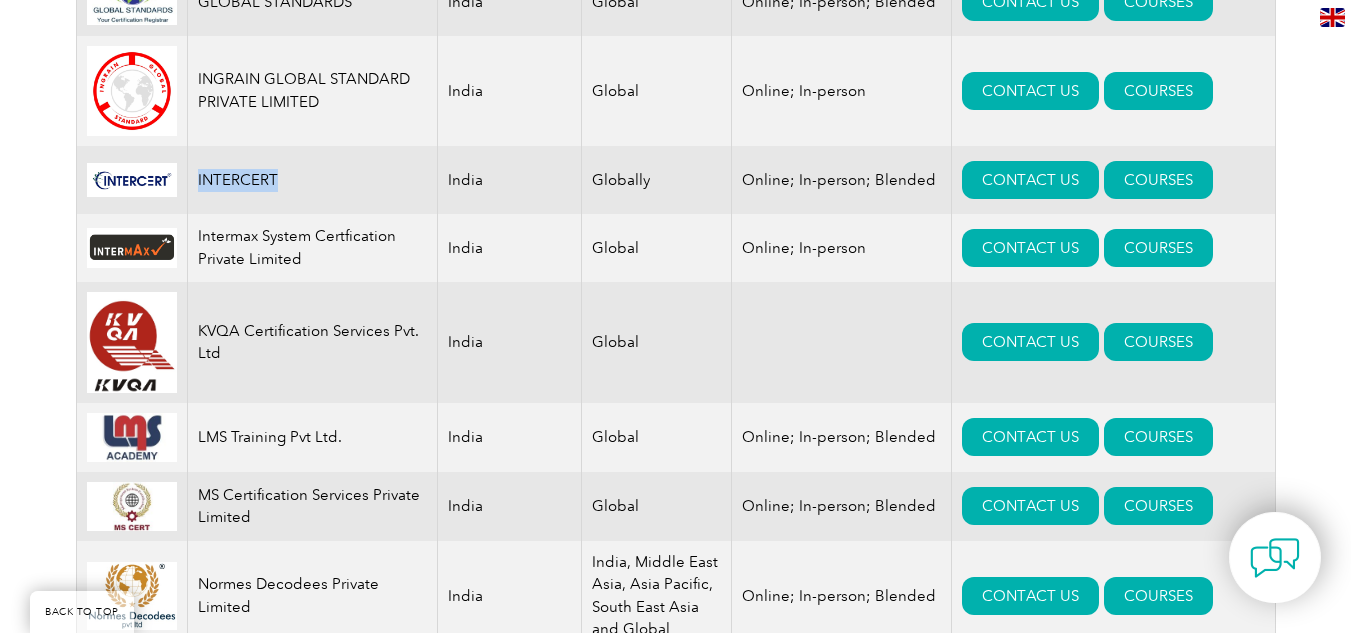 click on "INTERCERT" at bounding box center (312, 180) 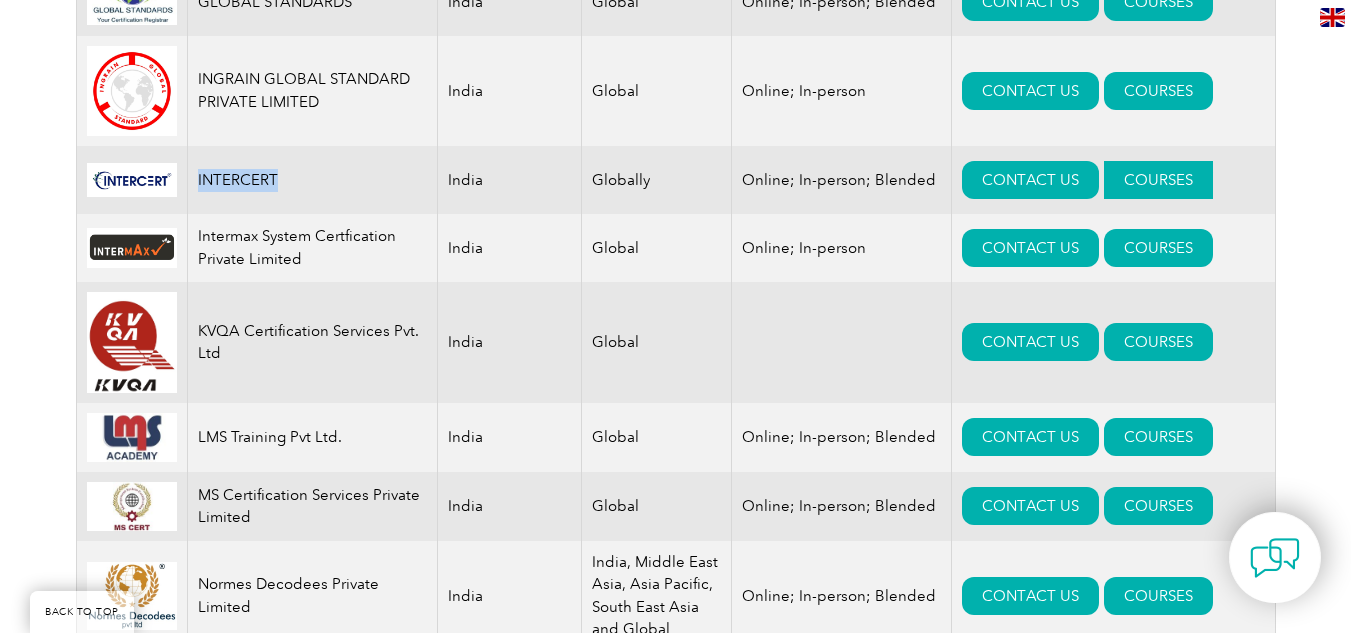 click on "COURSES" at bounding box center (1158, 180) 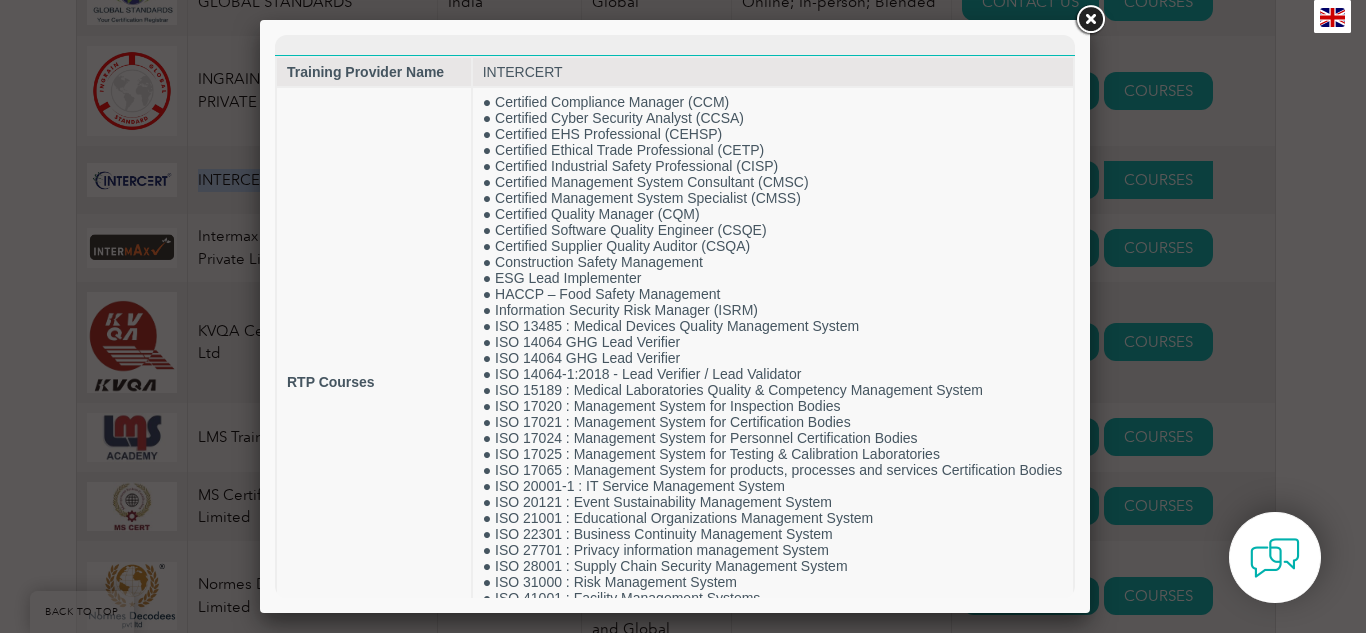 scroll, scrollTop: 0, scrollLeft: 0, axis: both 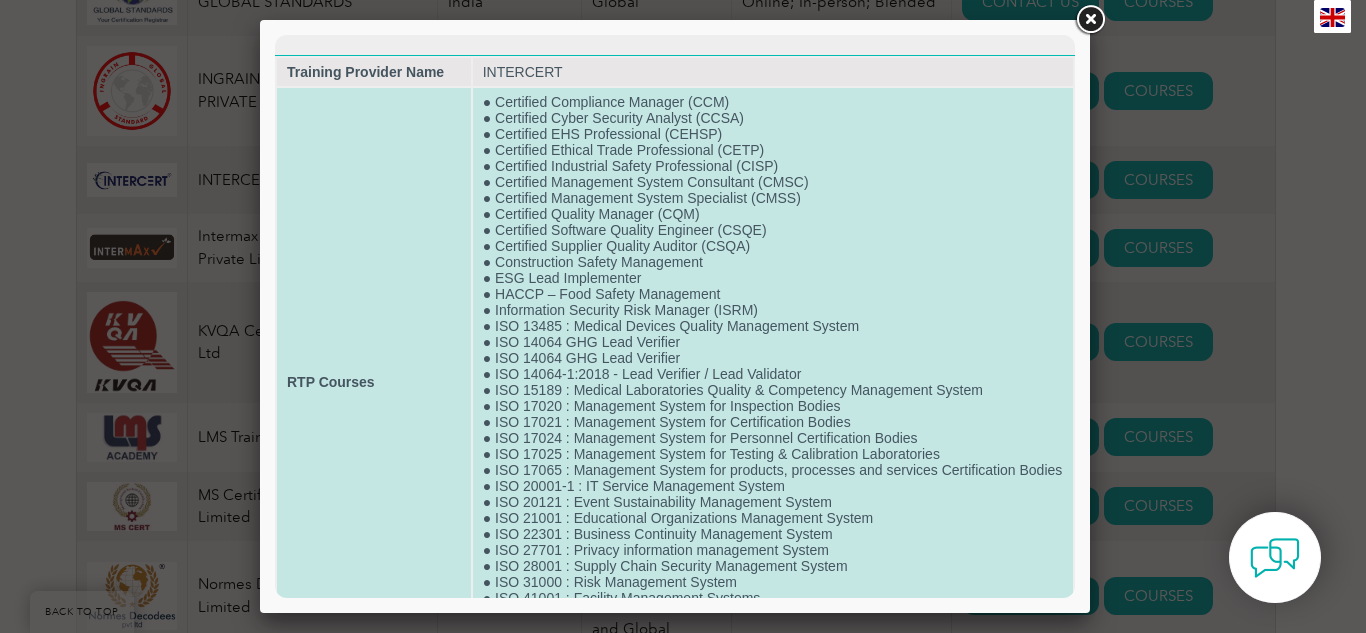 click on "● Certified Compliance Manager (CCM) ● Certified Cyber Security Analyst (CCSA) ● Certified EHS Professional (CEHSP) ● Certified Ethical Trade Professional (CETP) ● Certified Industrial Safety Professional (CISP) ● Certified Management System Consultant (CMSC) ● Certified Management System Specialist (CMSS) ● Certified Quality Manager (CQM) ● Certified Software Quality Engineer (CSQE) ● Certified Supplier Quality Auditor (CSQA) ● Construction Safety Management ● ESG Lead Implementer ● HACCP – Food Safety Management ● Information Security Risk Manager (ISRM) ● ISO 13485 : Medical Devices Quality Management System ● ISO 14064 GHG Lead Verifier  ● ISO 14064 GHG Lead Verifier  ● ISO 14064-1:2018 - Lead Verifier / Lead Validator ● ISO 15189 : Medical Laboratories Quality & Competency Management System ● ISO 17020 : Management System for Inspection Bodies ● ISO 17021 : Management System for Certification Bodies ● ISO 20001-1 : IT Service Management System" at bounding box center [773, 382] 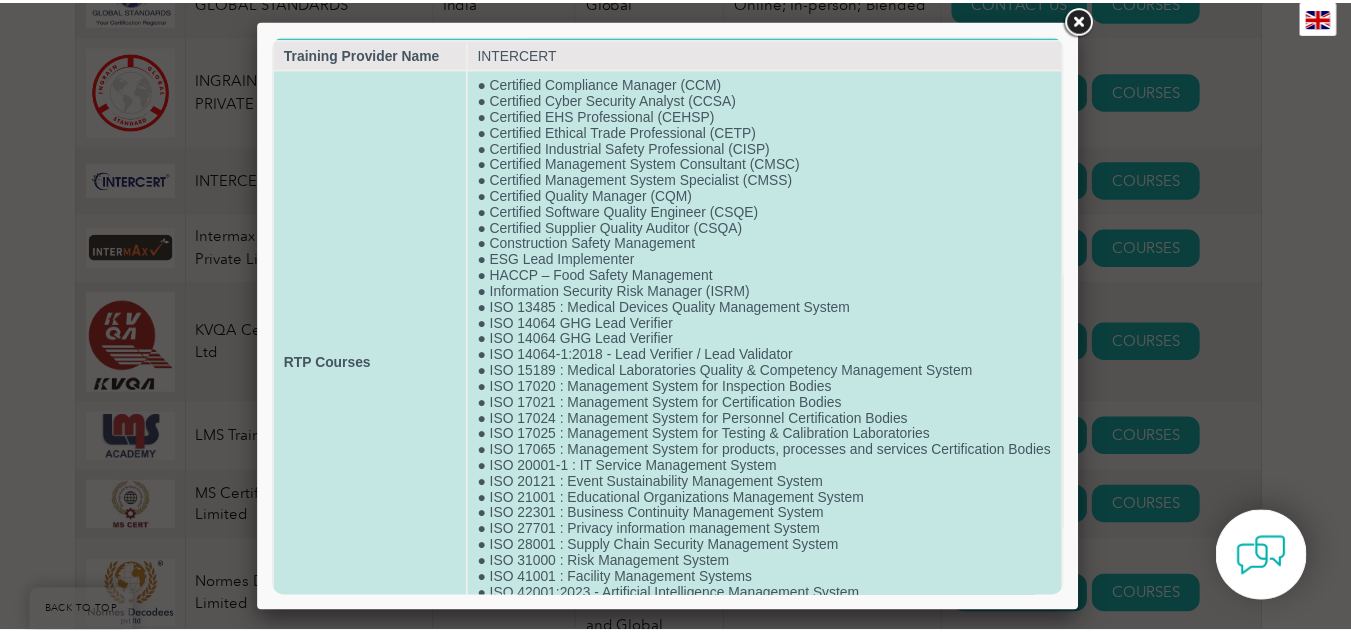 scroll, scrollTop: 0, scrollLeft: 0, axis: both 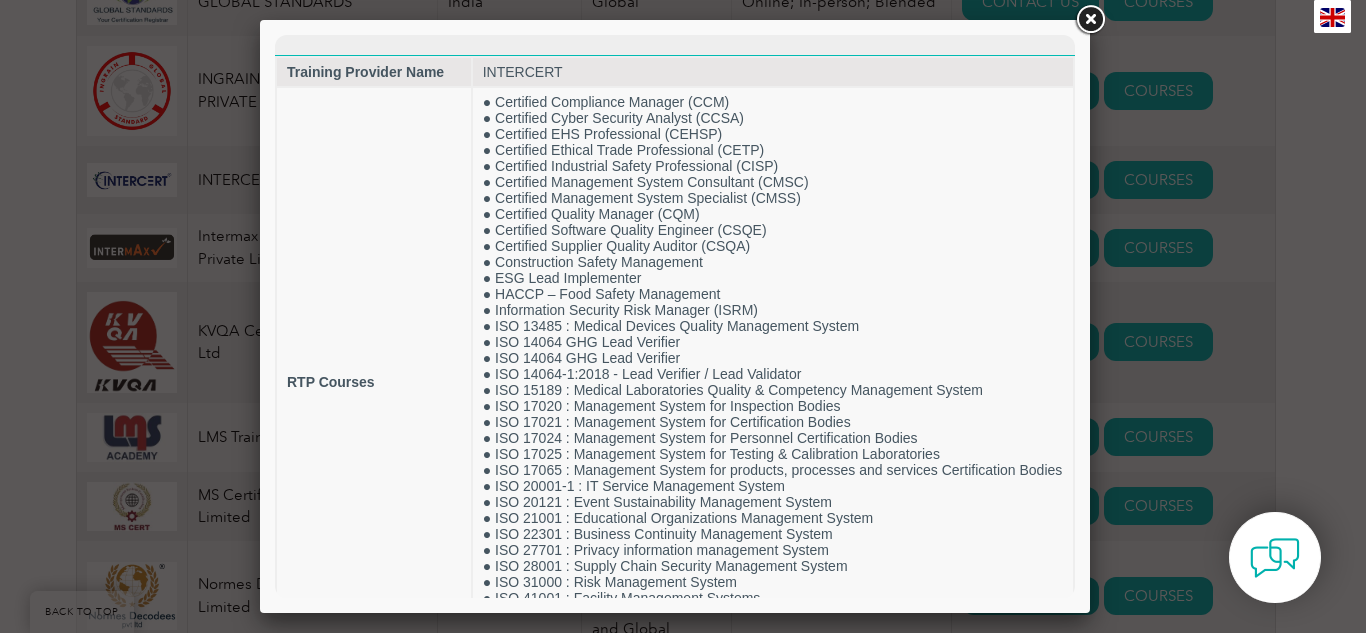 click at bounding box center (1090, 20) 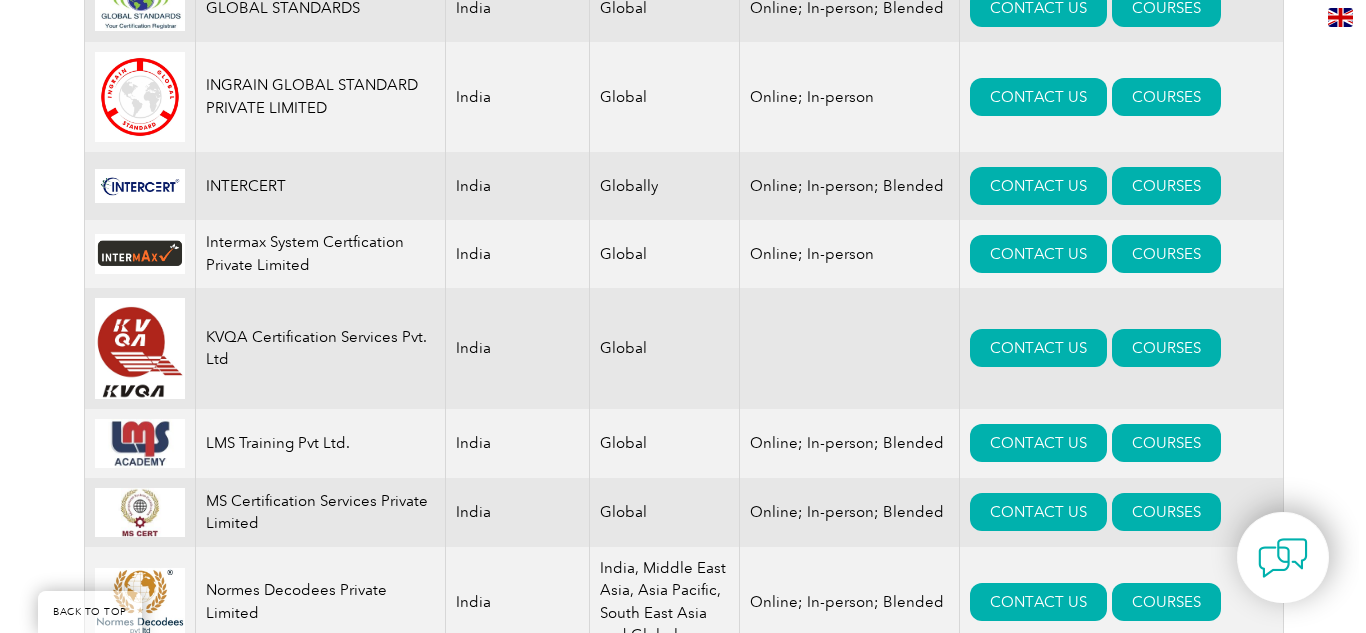 scroll, scrollTop: 1893, scrollLeft: 0, axis: vertical 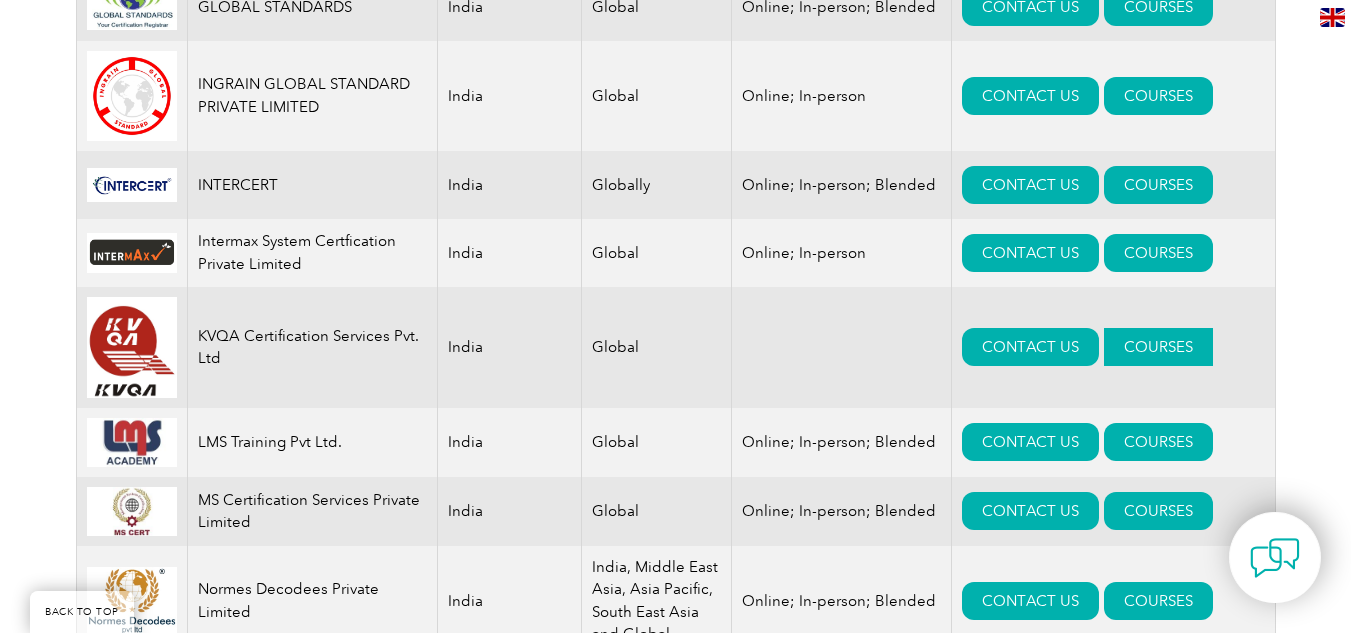 click on "COURSES" at bounding box center [1158, 347] 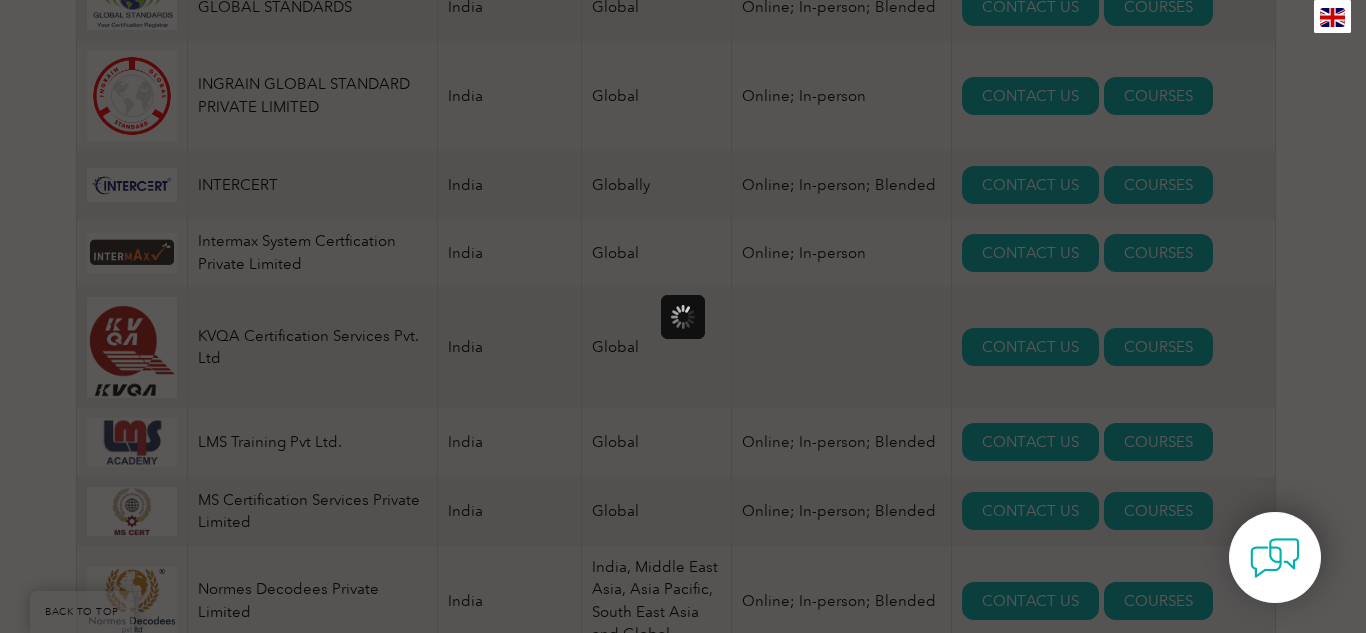 scroll, scrollTop: 0, scrollLeft: 0, axis: both 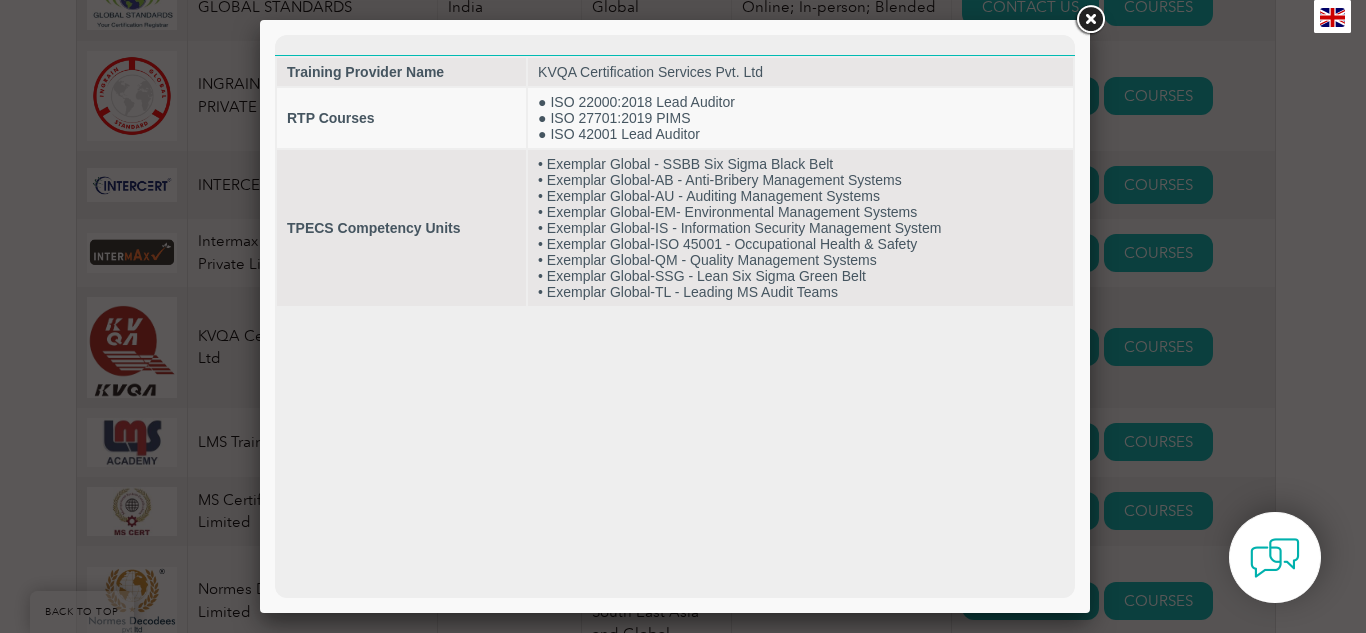 click at bounding box center (1090, 20) 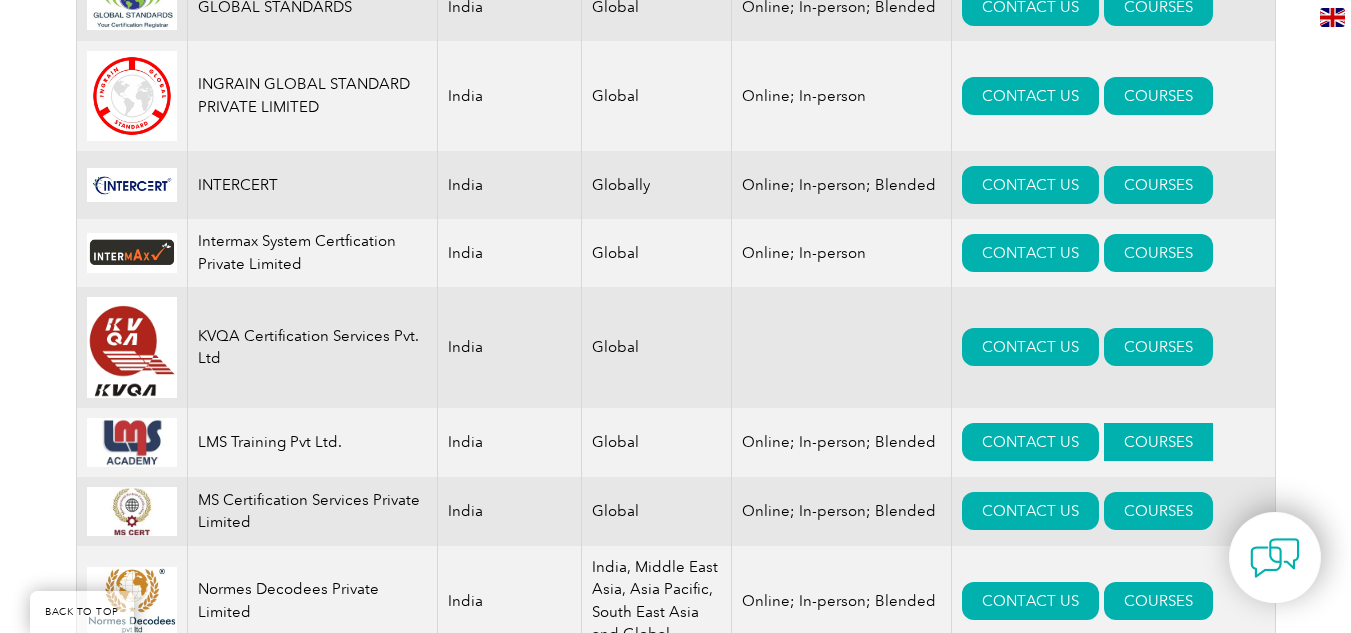 click on "COURSES" at bounding box center (1158, 442) 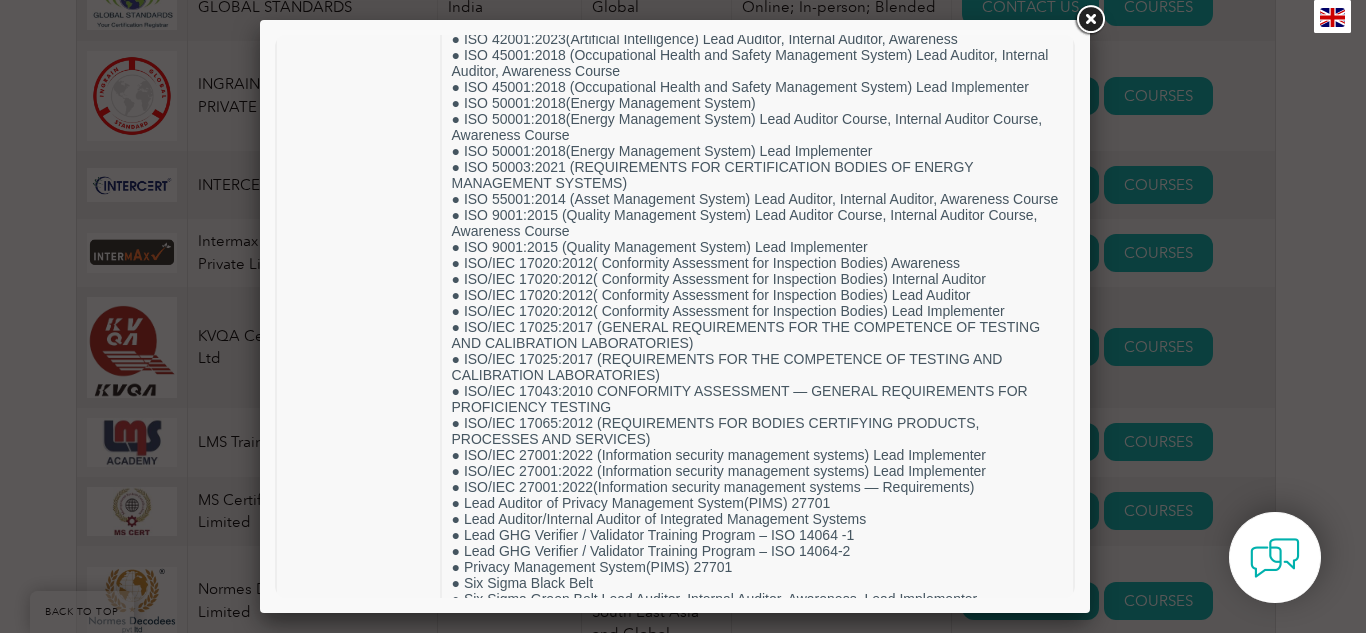 scroll, scrollTop: 1038, scrollLeft: 0, axis: vertical 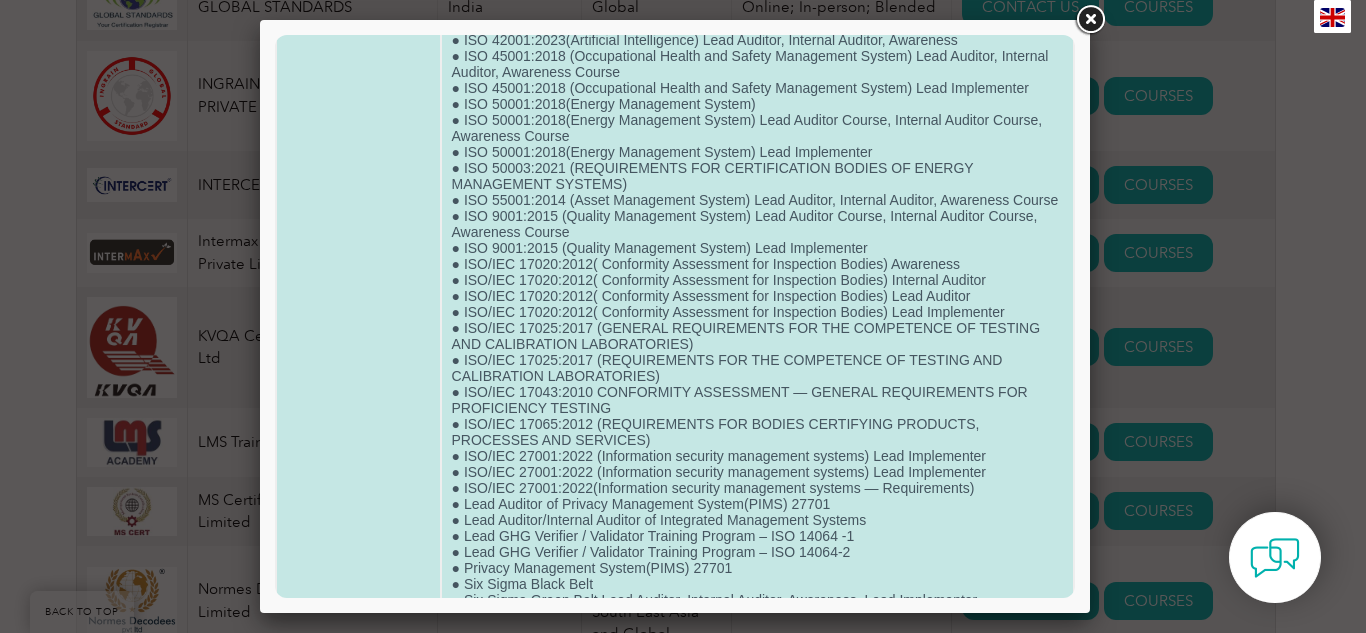 click on "●  FSC (Forest Stewardship Council) Lead Auditor, Internal auditor, Lead Implementer, Awareness ●  ISO 26000:2010 (social responsibility) Lead Auditor, Internal auditor, Lead Implementer, Awareness ● FSSC 22000 Ver 6.0 Lead Auditor, Internal auditor, Lead Implementer, Awareness ● HACCP Lead auditor , Implementer , Internal Auditor  ● HALAL ( Lead Auditor, Internal Auditor, Awareness Course) ● Internal Auditor of Privacy Management System(PIMS) 27701 ● ISO 10002:2018 (Customer Satisfaction) Lead Auditor, Internal auditor, Lead Implementer, Awareness ● ISO 13485:2016 (Medical Devices Quality Management System ) Lead Auditor, Internal Auditor, Awareness Course ● ISO 13485:2016 (Medical Devices Quality Management System) Lead Implementer ● ISO 14001:2015 (Environment Management System)  Lead Auditor Course, Internal Auditor Course, Awareness Course ● ISO 14001:2015 (Environmental Management System) Lead Implementer  ● ISO 15489-1:2016 (Lead Assessor, Implementer, Internal Assessor)" at bounding box center [757, -144] 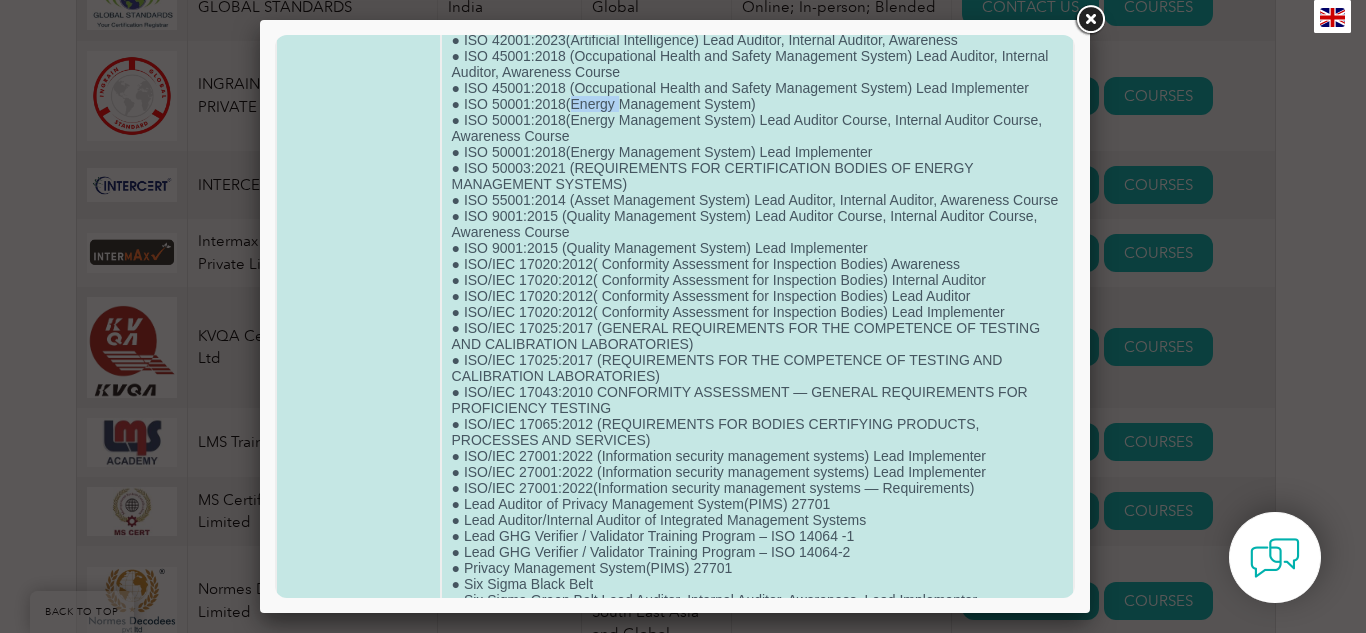 click on "●  FSC (Forest Stewardship Council) Lead Auditor, Internal auditor, Lead Implementer, Awareness ●  ISO 26000:2010 (social responsibility) Lead Auditor, Internal auditor, Lead Implementer, Awareness ● FSSC 22000 Ver 6.0 Lead Auditor, Internal auditor, Lead Implementer, Awareness ● HACCP Lead auditor , Implementer , Internal Auditor  ● HALAL ( Lead Auditor, Internal Auditor, Awareness Course) ● Internal Auditor of Privacy Management System(PIMS) 27701 ● ISO 10002:2018 (Customer Satisfaction) Lead Auditor, Internal auditor, Lead Implementer, Awareness ● ISO 13485:2016 (Medical Devices Quality Management System ) Lead Auditor, Internal Auditor, Awareness Course ● ISO 13485:2016 (Medical Devices Quality Management System) Lead Implementer ● ISO 14001:2015 (Environment Management System)  Lead Auditor Course, Internal Auditor Course, Awareness Course ● ISO 14001:2015 (Environmental Management System) Lead Implementer  ● ISO 15489-1:2016 (Lead Assessor, Implementer, Internal Assessor)" at bounding box center (757, -144) 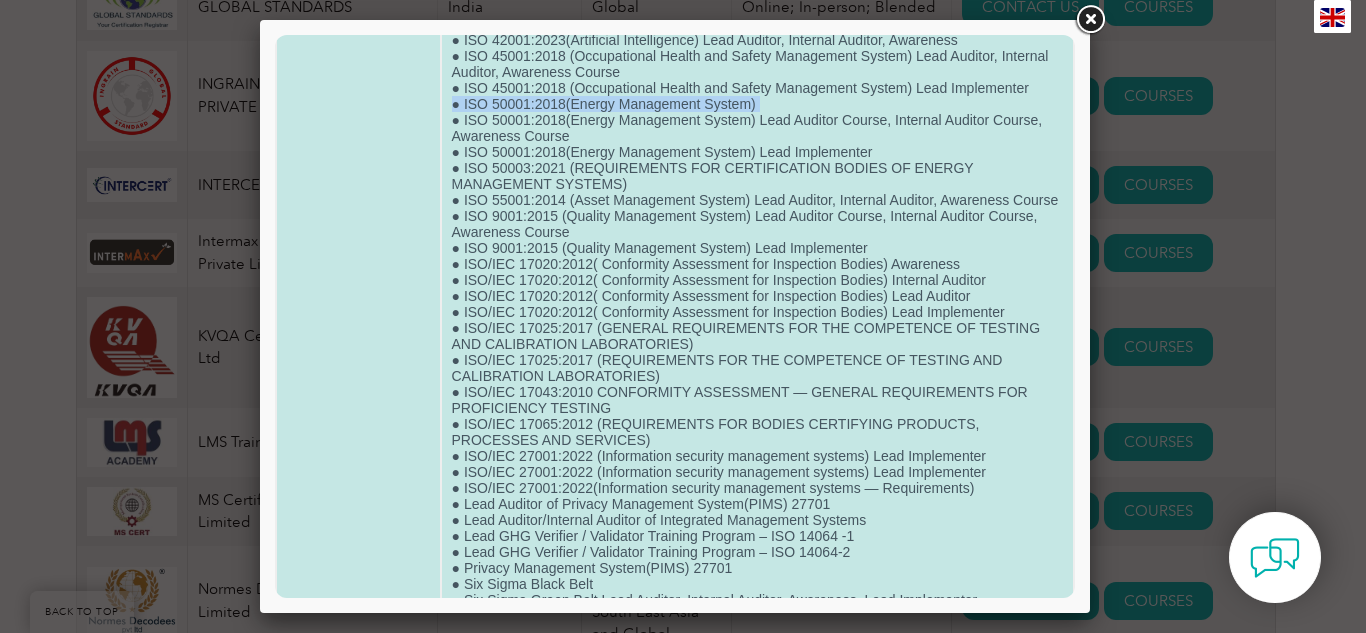 click on "●  FSC (Forest Stewardship Council) Lead Auditor, Internal auditor, Lead Implementer, Awareness ●  ISO 26000:2010 (social responsibility) Lead Auditor, Internal auditor, Lead Implementer, Awareness ● FSSC 22000 Ver 6.0 Lead Auditor, Internal auditor, Lead Implementer, Awareness ● HACCP Lead auditor , Implementer , Internal Auditor  ● HALAL ( Lead Auditor, Internal Auditor, Awareness Course) ● Internal Auditor of Privacy Management System(PIMS) 27701 ● ISO 10002:2018 (Customer Satisfaction) Lead Auditor, Internal auditor, Lead Implementer, Awareness ● ISO 13485:2016 (Medical Devices Quality Management System ) Lead Auditor, Internal Auditor, Awareness Course ● ISO 13485:2016 (Medical Devices Quality Management System) Lead Implementer ● ISO 14001:2015 (Environment Management System)  Lead Auditor Course, Internal Auditor Course, Awareness Course ● ISO 14001:2015 (Environmental Management System) Lead Implementer  ● ISO 15489-1:2016 (Lead Assessor, Implementer, Internal Assessor)" at bounding box center [757, -144] 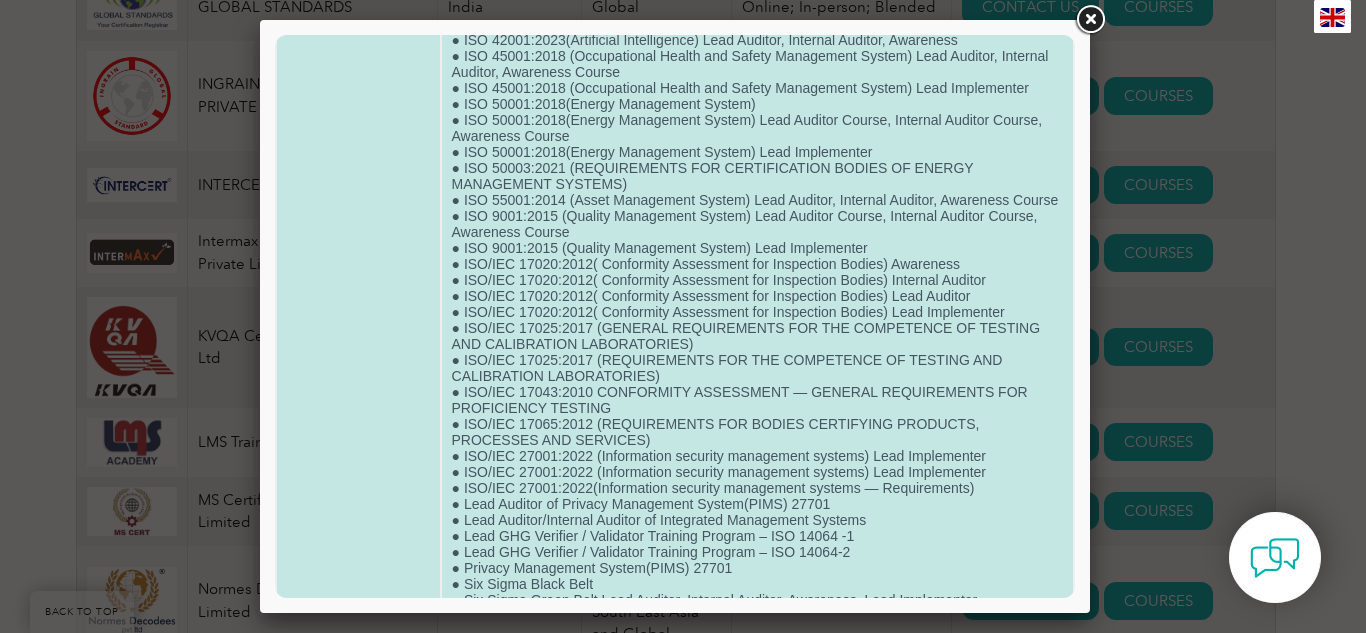click on "●  FSC (Forest Stewardship Council) Lead Auditor, Internal auditor, Lead Implementer, Awareness ●  ISO 26000:2010 (social responsibility) Lead Auditor, Internal auditor, Lead Implementer, Awareness ● FSSC 22000 Ver 6.0 Lead Auditor, Internal auditor, Lead Implementer, Awareness ● HACCP Lead auditor , Implementer , Internal Auditor  ● HALAL ( Lead Auditor, Internal Auditor, Awareness Course) ● Internal Auditor of Privacy Management System(PIMS) 27701 ● ISO 10002:2018 (Customer Satisfaction) Lead Auditor, Internal auditor, Lead Implementer, Awareness ● ISO 13485:2016 (Medical Devices Quality Management System ) Lead Auditor, Internal Auditor, Awareness Course ● ISO 13485:2016 (Medical Devices Quality Management System) Lead Implementer ● ISO 14001:2015 (Environment Management System)  Lead Auditor Course, Internal Auditor Course, Awareness Course ● ISO 14001:2015 (Environmental Management System) Lead Implementer  ● ISO 15489-1:2016 (Lead Assessor, Implementer, Internal Assessor)" at bounding box center [757, -144] 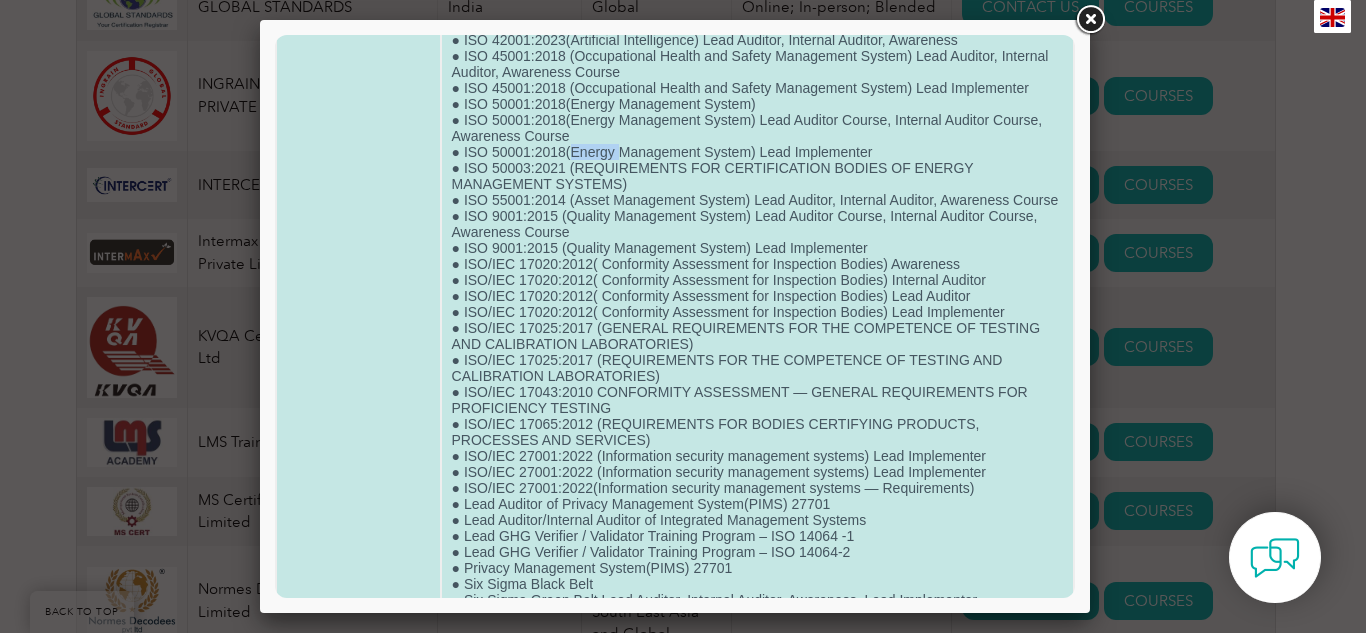 click on "●  FSC (Forest Stewardship Council) Lead Auditor, Internal auditor, Lead Implementer, Awareness ●  ISO 26000:2010 (social responsibility) Lead Auditor, Internal auditor, Lead Implementer, Awareness ● FSSC 22000 Ver 6.0 Lead Auditor, Internal auditor, Lead Implementer, Awareness ● HACCP Lead auditor , Implementer , Internal Auditor  ● HALAL ( Lead Auditor, Internal Auditor, Awareness Course) ● Internal Auditor of Privacy Management System(PIMS) 27701 ● ISO 10002:2018 (Customer Satisfaction) Lead Auditor, Internal auditor, Lead Implementer, Awareness ● ISO 13485:2016 (Medical Devices Quality Management System ) Lead Auditor, Internal Auditor, Awareness Course ● ISO 13485:2016 (Medical Devices Quality Management System) Lead Implementer ● ISO 14001:2015 (Environment Management System)  Lead Auditor Course, Internal Auditor Course, Awareness Course ● ISO 14001:2015 (Environmental Management System) Lead Implementer  ● ISO 15489-1:2016 (Lead Assessor, Implementer, Internal Assessor)" at bounding box center [757, -144] 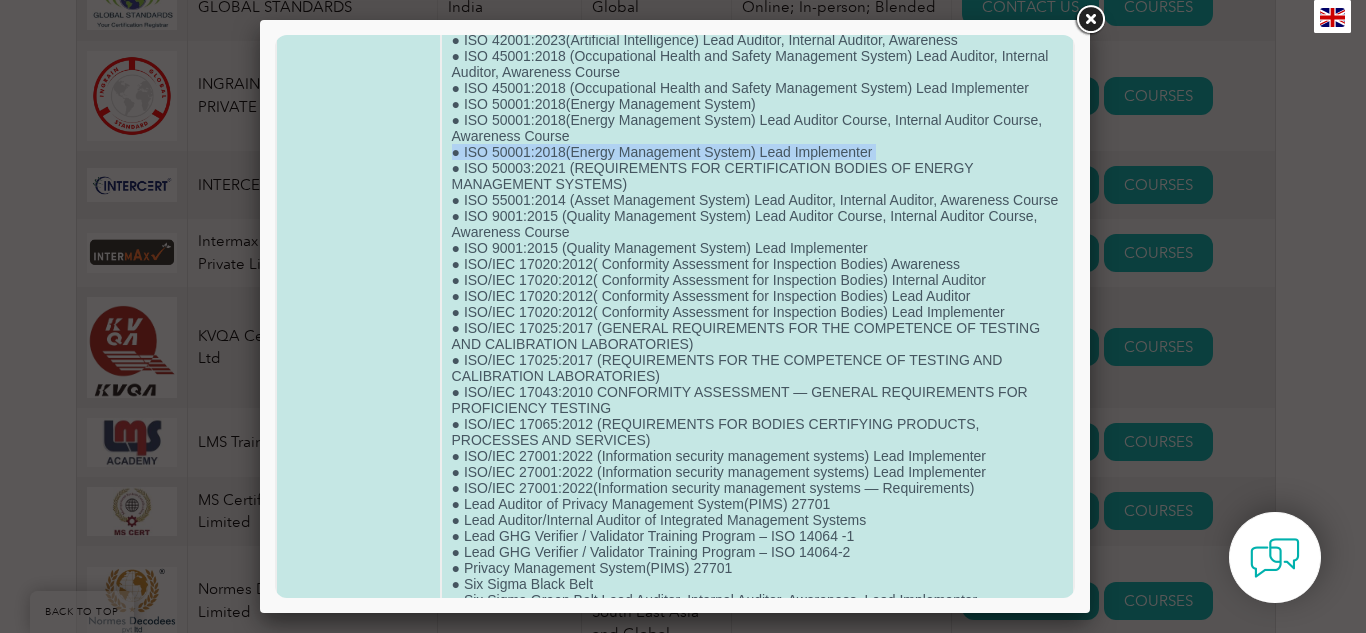 click on "●  FSC (Forest Stewardship Council) Lead Auditor, Internal auditor, Lead Implementer, Awareness ●  ISO 26000:2010 (social responsibility) Lead Auditor, Internal auditor, Lead Implementer, Awareness ● FSSC 22000 Ver 6.0 Lead Auditor, Internal auditor, Lead Implementer, Awareness ● HACCP Lead auditor , Implementer , Internal Auditor  ● HALAL ( Lead Auditor, Internal Auditor, Awareness Course) ● Internal Auditor of Privacy Management System(PIMS) 27701 ● ISO 10002:2018 (Customer Satisfaction) Lead Auditor, Internal auditor, Lead Implementer, Awareness ● ISO 13485:2016 (Medical Devices Quality Management System ) Lead Auditor, Internal Auditor, Awareness Course ● ISO 13485:2016 (Medical Devices Quality Management System) Lead Implementer ● ISO 14001:2015 (Environment Management System)  Lead Auditor Course, Internal Auditor Course, Awareness Course ● ISO 14001:2015 (Environmental Management System) Lead Implementer  ● ISO 15489-1:2016 (Lead Assessor, Implementer, Internal Assessor)" at bounding box center [757, -144] 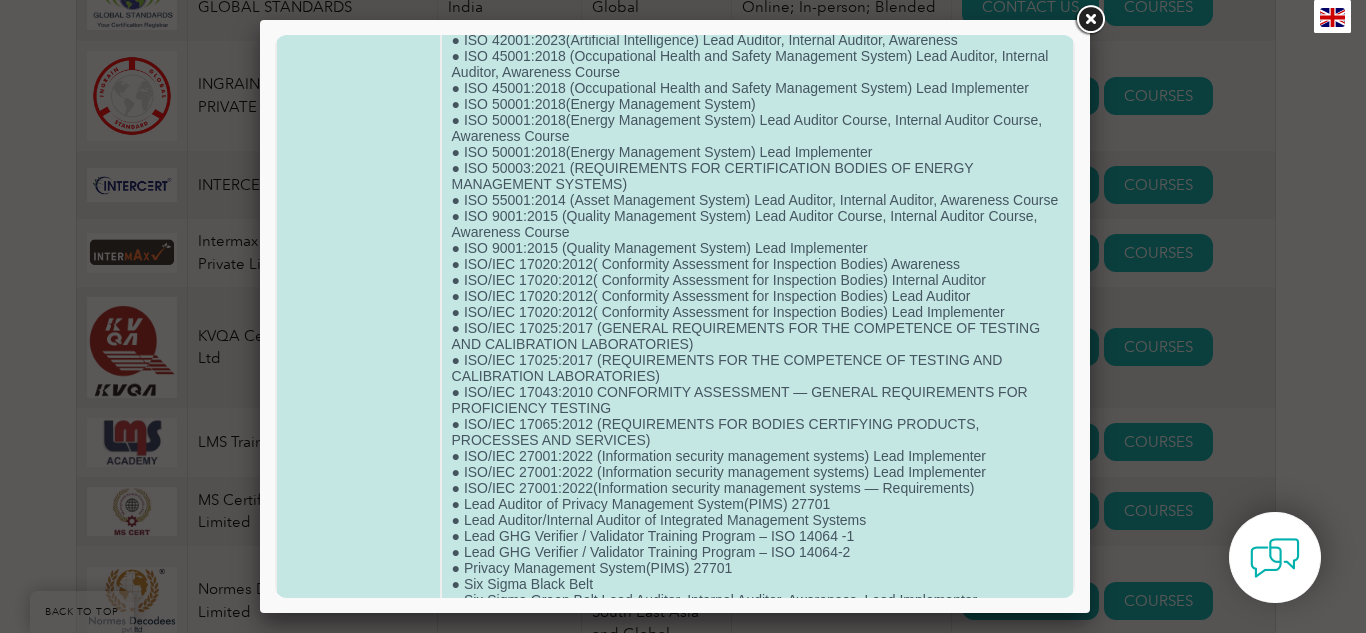 click on "●  FSC (Forest Stewardship Council) Lead Auditor, Internal auditor, Lead Implementer, Awareness ●  ISO 26000:2010 (social responsibility) Lead Auditor, Internal auditor, Lead Implementer, Awareness ● FSSC 22000 Ver 6.0 Lead Auditor, Internal auditor, Lead Implementer, Awareness ● HACCP Lead auditor , Implementer , Internal Auditor  ● HALAL ( Lead Auditor, Internal Auditor, Awareness Course) ● Internal Auditor of Privacy Management System(PIMS) 27701 ● ISO 10002:2018 (Customer Satisfaction) Lead Auditor, Internal auditor, Lead Implementer, Awareness ● ISO 13485:2016 (Medical Devices Quality Management System ) Lead Auditor, Internal Auditor, Awareness Course ● ISO 13485:2016 (Medical Devices Quality Management System) Lead Implementer ● ISO 14001:2015 (Environment Management System)  Lead Auditor Course, Internal Auditor Course, Awareness Course ● ISO 14001:2015 (Environmental Management System) Lead Implementer  ● ISO 15489-1:2016 (Lead Assessor, Implementer, Internal Assessor)" at bounding box center (757, -144) 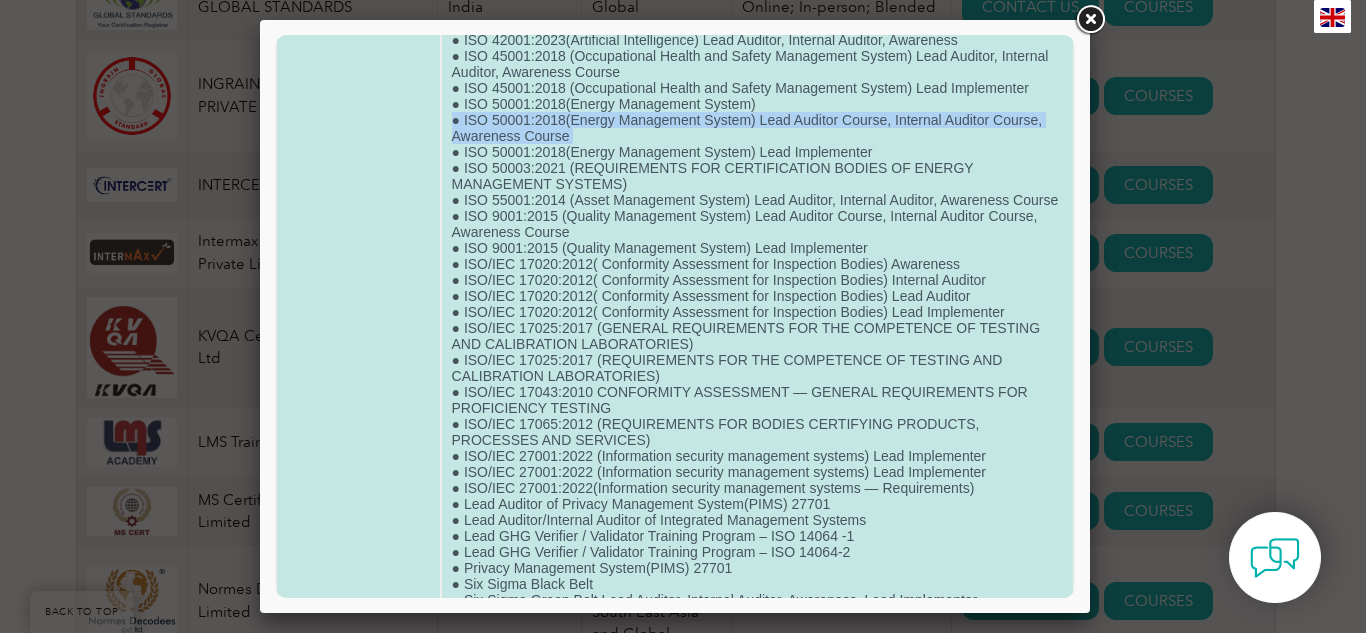 click on "●  FSC (Forest Stewardship Council) Lead Auditor, Internal auditor, Lead Implementer, Awareness ●  ISO 26000:2010 (social responsibility) Lead Auditor, Internal auditor, Lead Implementer, Awareness ● FSSC 22000 Ver 6.0 Lead Auditor, Internal auditor, Lead Implementer, Awareness ● HACCP Lead auditor , Implementer , Internal Auditor  ● HALAL ( Lead Auditor, Internal Auditor, Awareness Course) ● Internal Auditor of Privacy Management System(PIMS) 27701 ● ISO 10002:2018 (Customer Satisfaction) Lead Auditor, Internal auditor, Lead Implementer, Awareness ● ISO 13485:2016 (Medical Devices Quality Management System ) Lead Auditor, Internal Auditor, Awareness Course ● ISO 13485:2016 (Medical Devices Quality Management System) Lead Implementer ● ISO 14001:2015 (Environment Management System)  Lead Auditor Course, Internal Auditor Course, Awareness Course ● ISO 14001:2015 (Environmental Management System) Lead Implementer  ● ISO 15489-1:2016 (Lead Assessor, Implementer, Internal Assessor)" at bounding box center (757, -144) 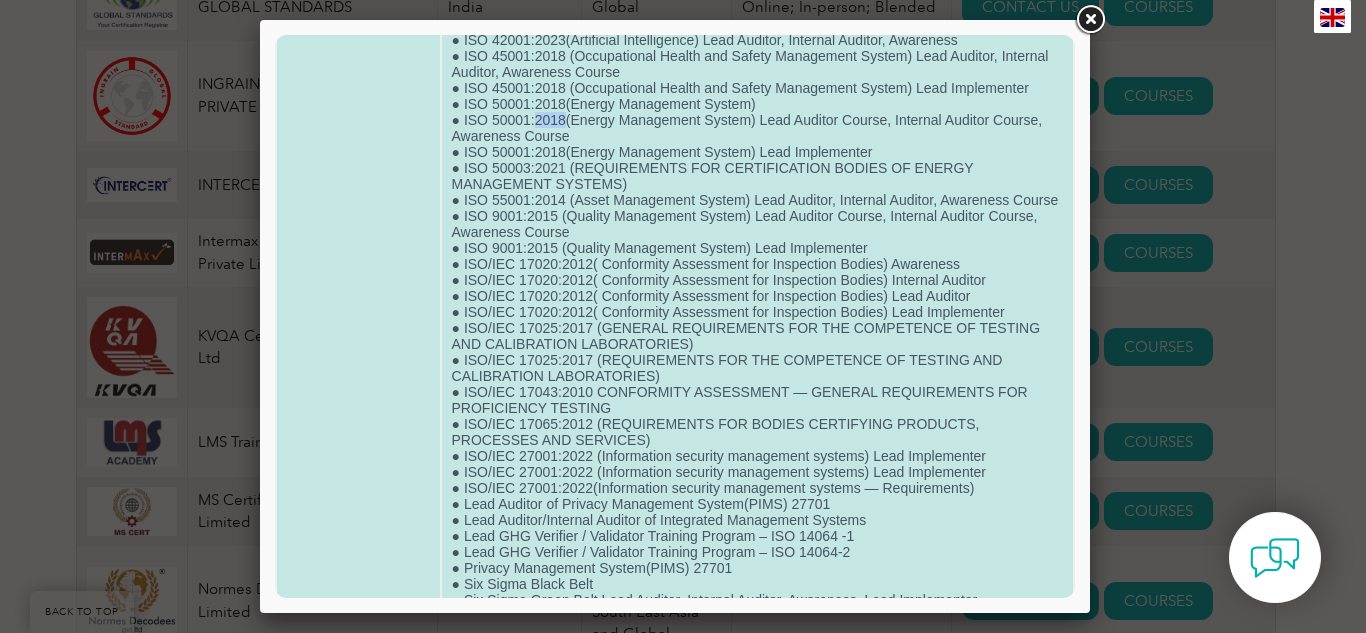 click on "●  FSC (Forest Stewardship Council) Lead Auditor, Internal auditor, Lead Implementer, Awareness ●  ISO 26000:2010 (social responsibility) Lead Auditor, Internal auditor, Lead Implementer, Awareness ● FSSC 22000 Ver 6.0 Lead Auditor, Internal auditor, Lead Implementer, Awareness ● HACCP Lead auditor , Implementer , Internal Auditor  ● HALAL ( Lead Auditor, Internal Auditor, Awareness Course) ● Internal Auditor of Privacy Management System(PIMS) 27701 ● ISO 10002:2018 (Customer Satisfaction) Lead Auditor, Internal auditor, Lead Implementer, Awareness ● ISO 13485:2016 (Medical Devices Quality Management System ) Lead Auditor, Internal Auditor, Awareness Course ● ISO 13485:2016 (Medical Devices Quality Management System) Lead Implementer ● ISO 14001:2015 (Environment Management System)  Lead Auditor Course, Internal Auditor Course, Awareness Course ● ISO 14001:2015 (Environmental Management System) Lead Implementer  ● ISO 15489-1:2016 (Lead Assessor, Implementer, Internal Assessor)" at bounding box center (757, -144) 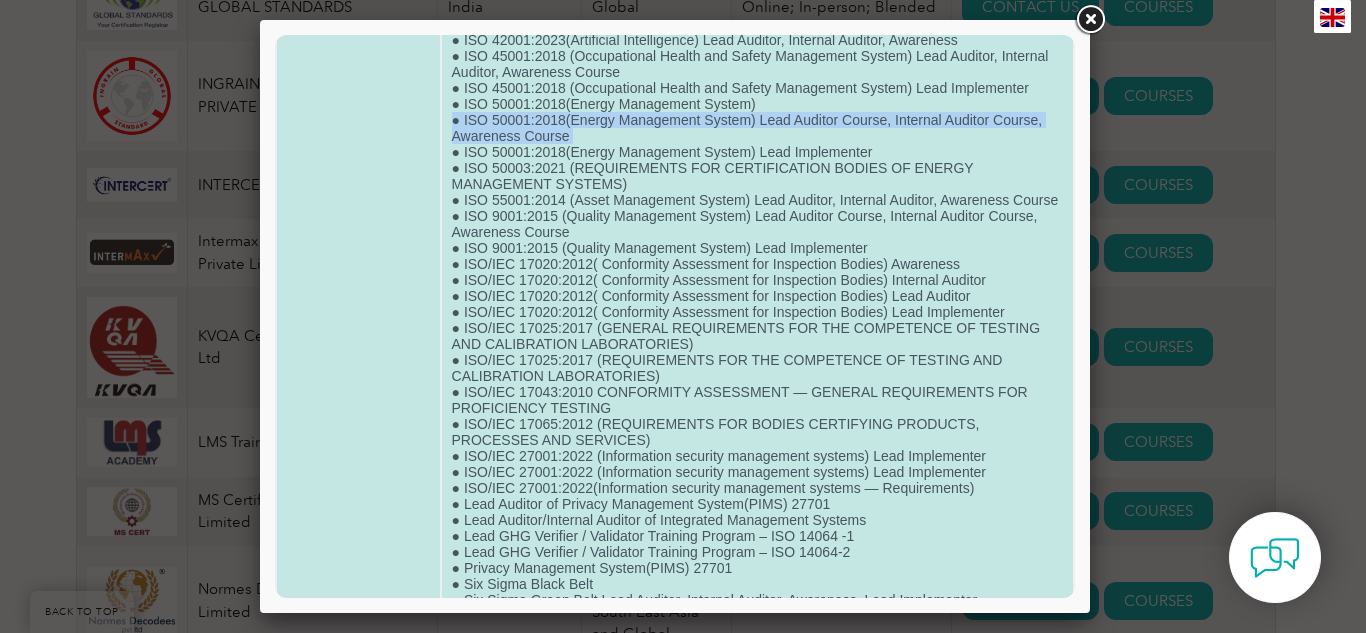 click on "●  FSC (Forest Stewardship Council) Lead Auditor, Internal auditor, Lead Implementer, Awareness ●  ISO 26000:2010 (social responsibility) Lead Auditor, Internal auditor, Lead Implementer, Awareness ● FSSC 22000 Ver 6.0 Lead Auditor, Internal auditor, Lead Implementer, Awareness ● HACCP Lead auditor , Implementer , Internal Auditor  ● HALAL ( Lead Auditor, Internal Auditor, Awareness Course) ● Internal Auditor of Privacy Management System(PIMS) 27701 ● ISO 10002:2018 (Customer Satisfaction) Lead Auditor, Internal auditor, Lead Implementer, Awareness ● ISO 13485:2016 (Medical Devices Quality Management System ) Lead Auditor, Internal Auditor, Awareness Course ● ISO 13485:2016 (Medical Devices Quality Management System) Lead Implementer ● ISO 14001:2015 (Environment Management System)  Lead Auditor Course, Internal Auditor Course, Awareness Course ● ISO 14001:2015 (Environmental Management System) Lead Implementer  ● ISO 15489-1:2016 (Lead Assessor, Implementer, Internal Assessor)" at bounding box center [757, -144] 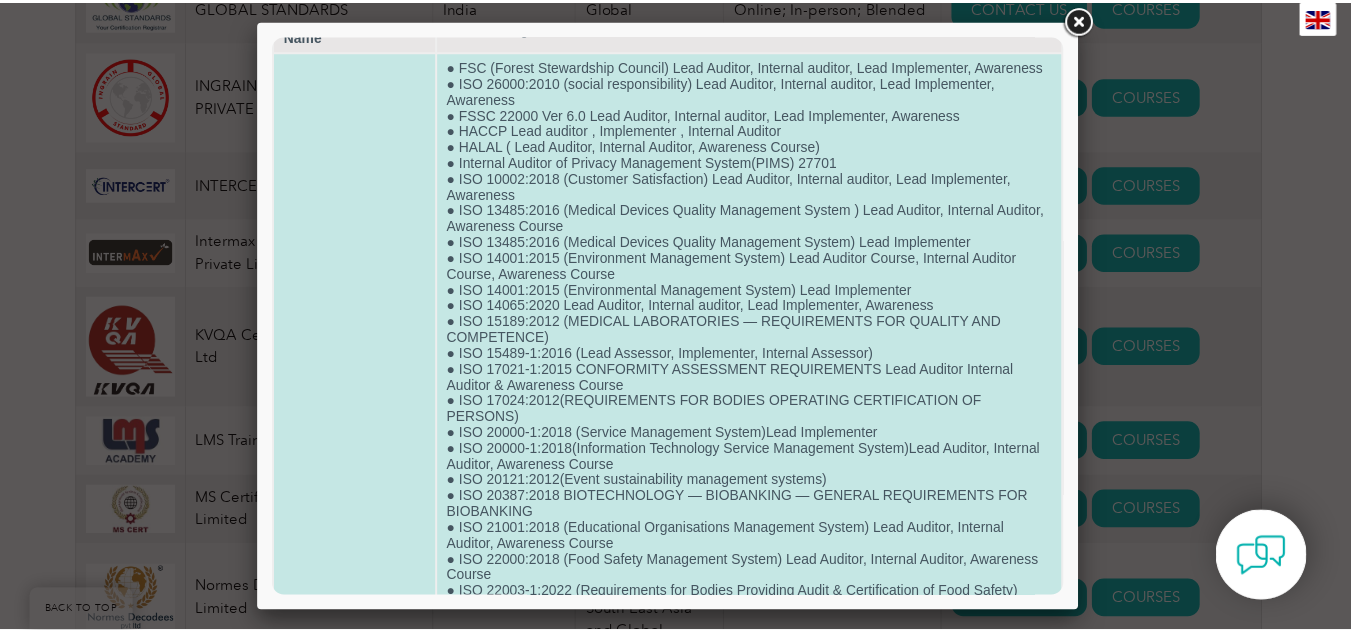 scroll, scrollTop: 0, scrollLeft: 0, axis: both 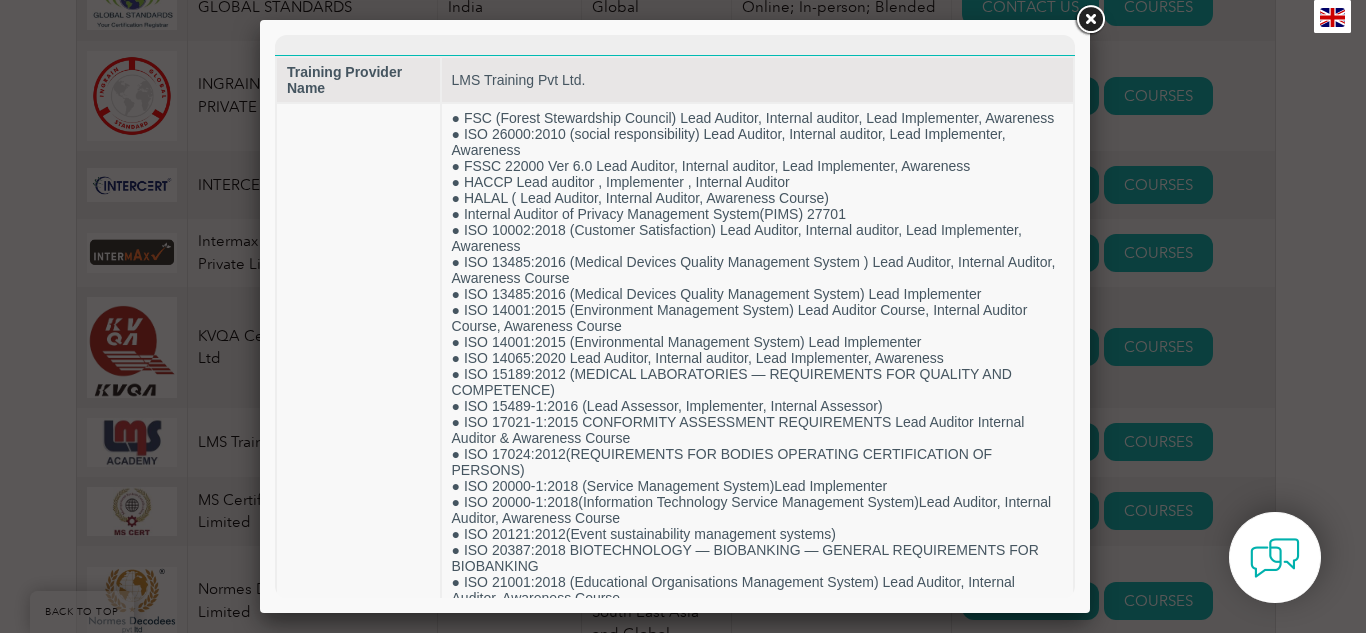 click at bounding box center [1090, 20] 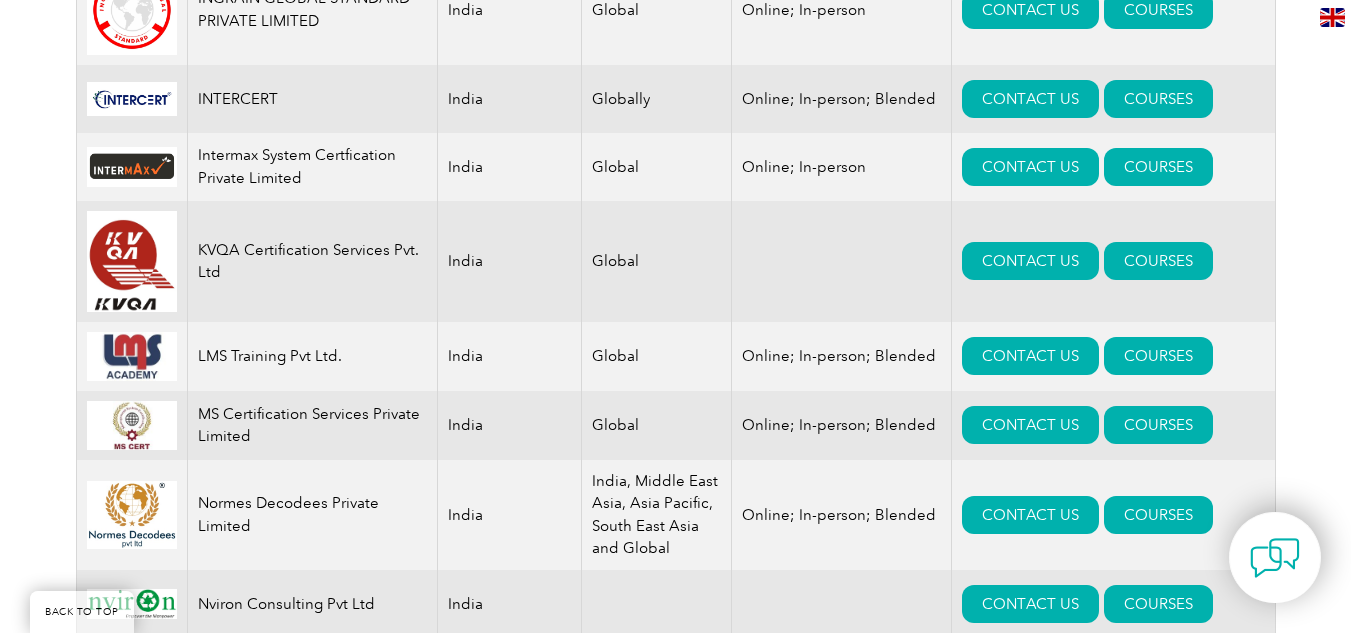 scroll, scrollTop: 1978, scrollLeft: 0, axis: vertical 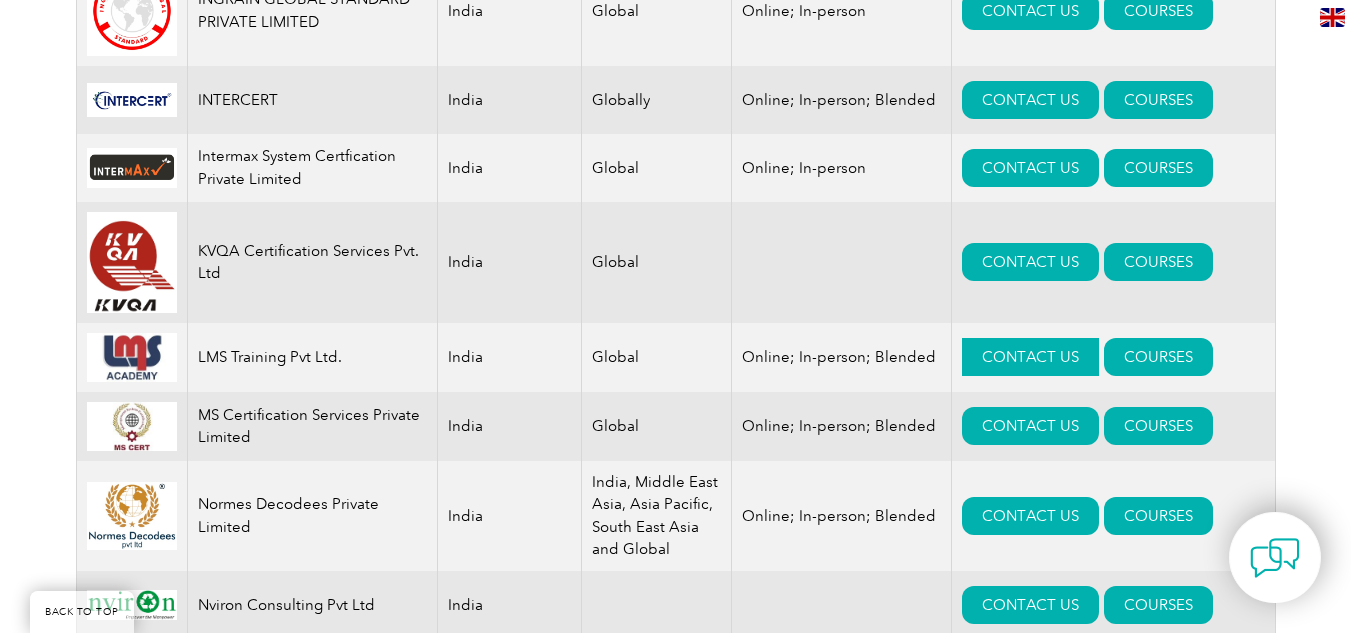 click on "CONTACT US" at bounding box center [1030, 357] 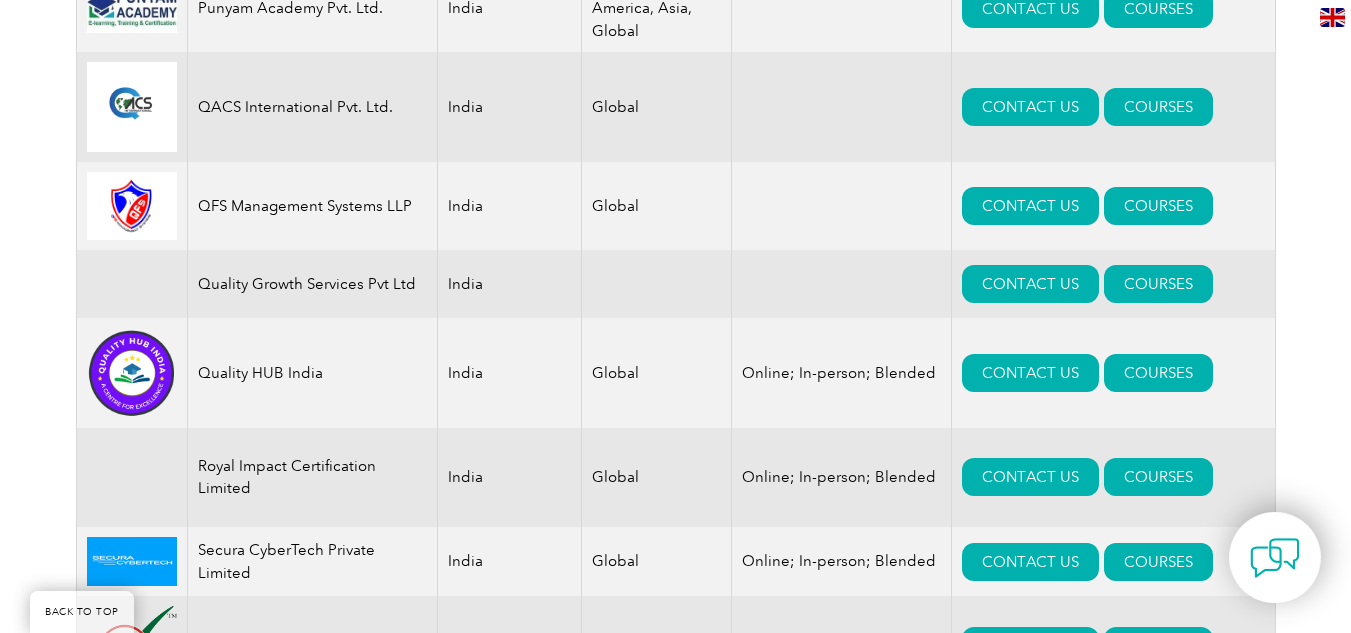 scroll, scrollTop: 3008, scrollLeft: 0, axis: vertical 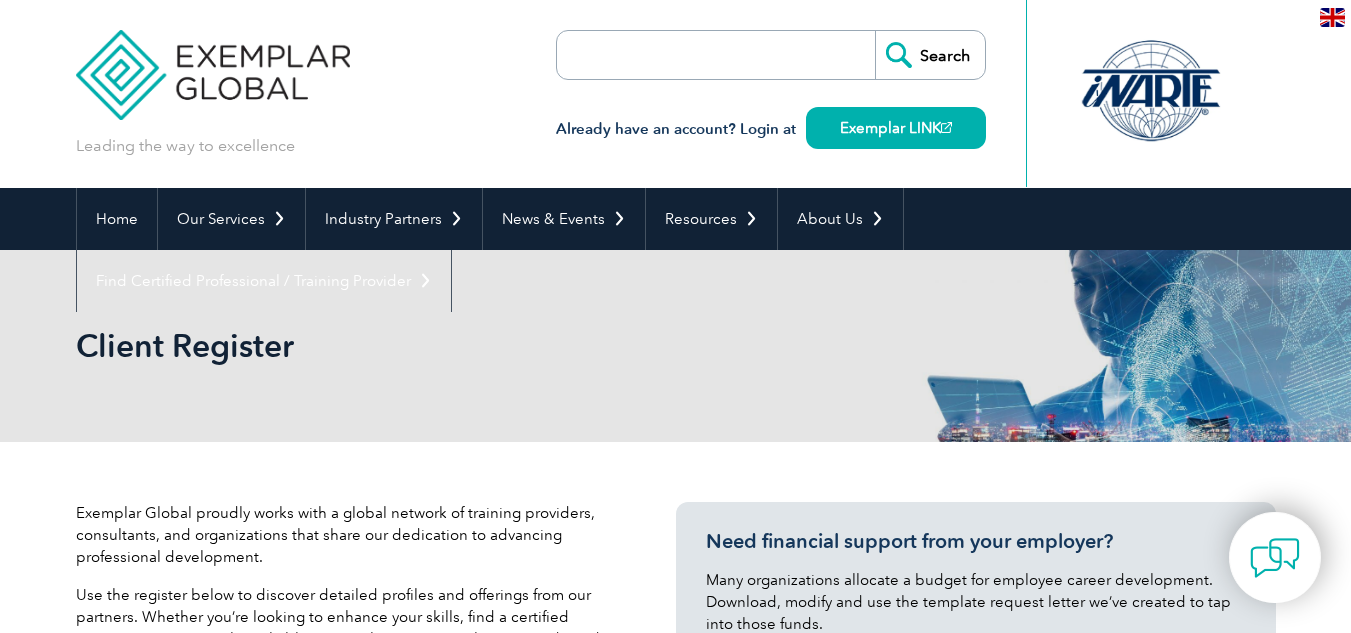 select on "India" 